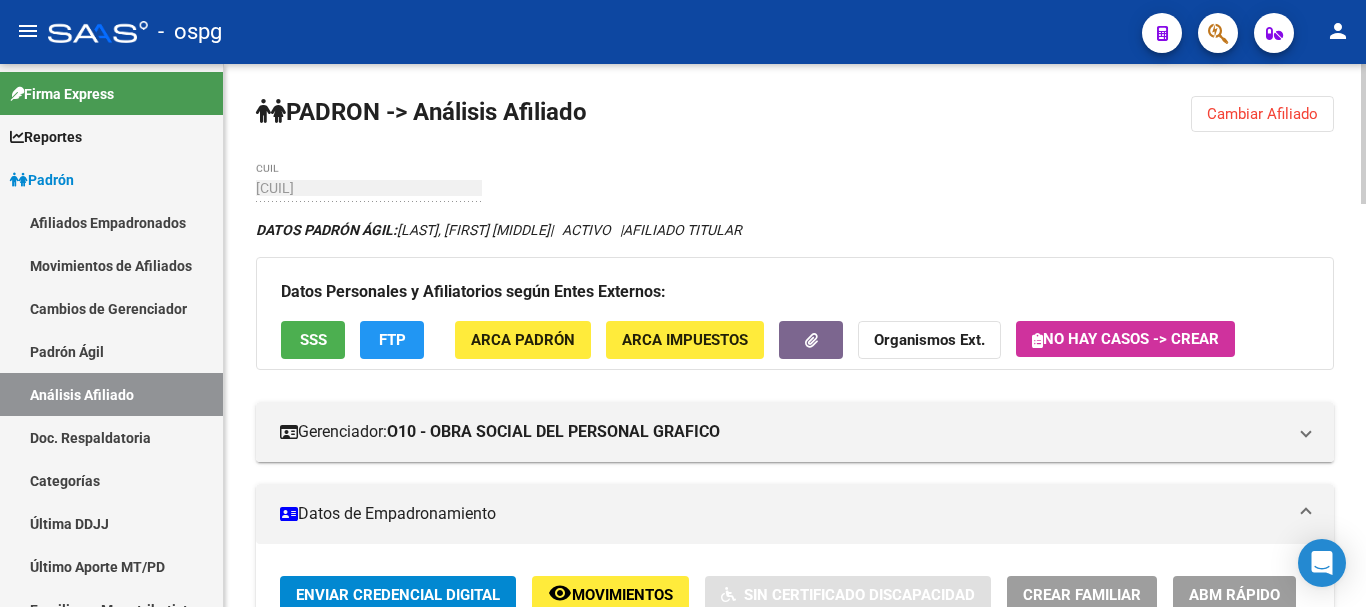 scroll, scrollTop: 0, scrollLeft: 0, axis: both 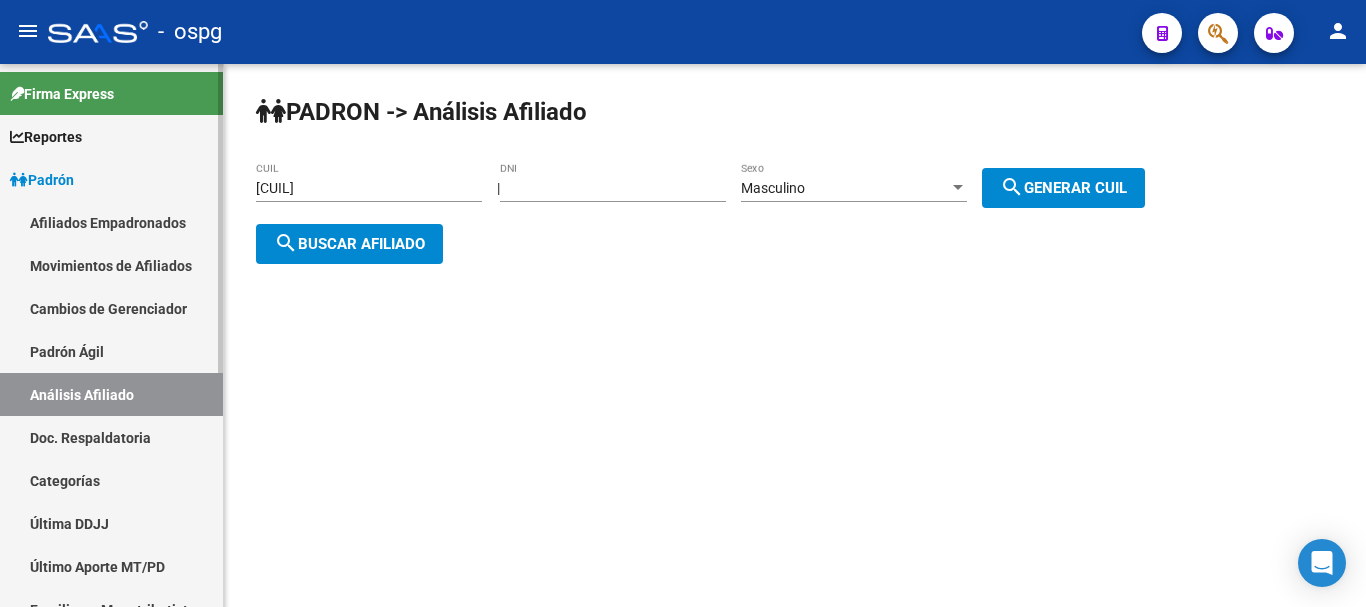 drag, startPoint x: 423, startPoint y: 190, endPoint x: 120, endPoint y: 188, distance: 303.0066 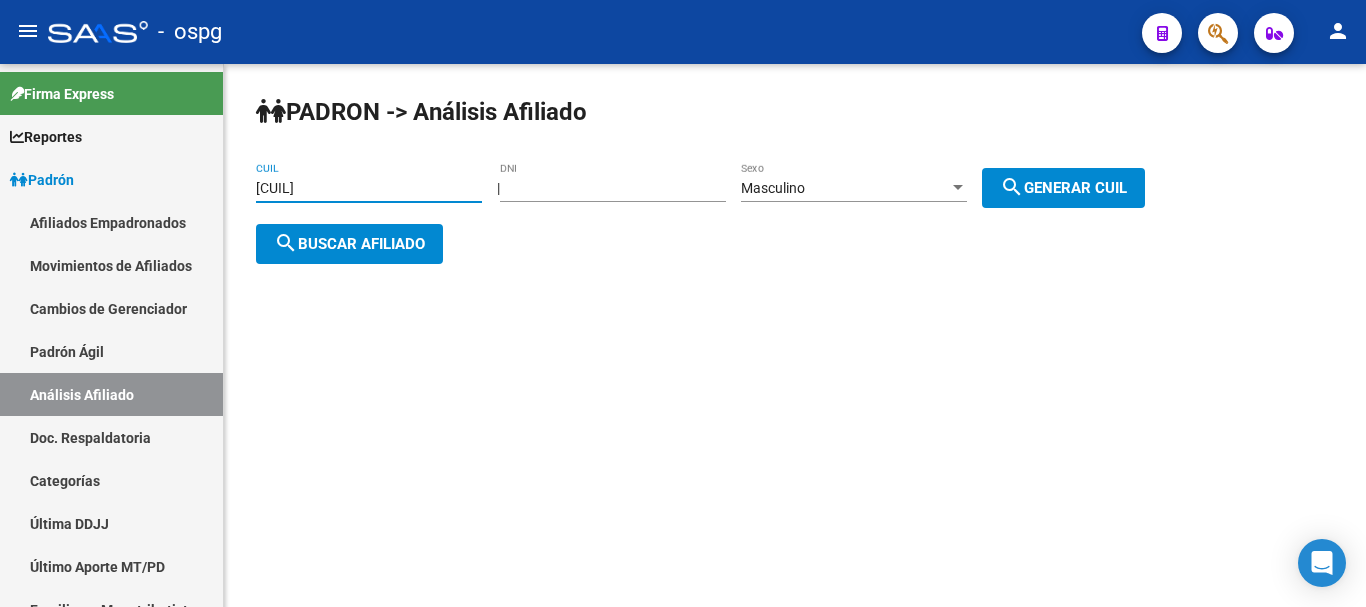 paste on "[NUMBER]" 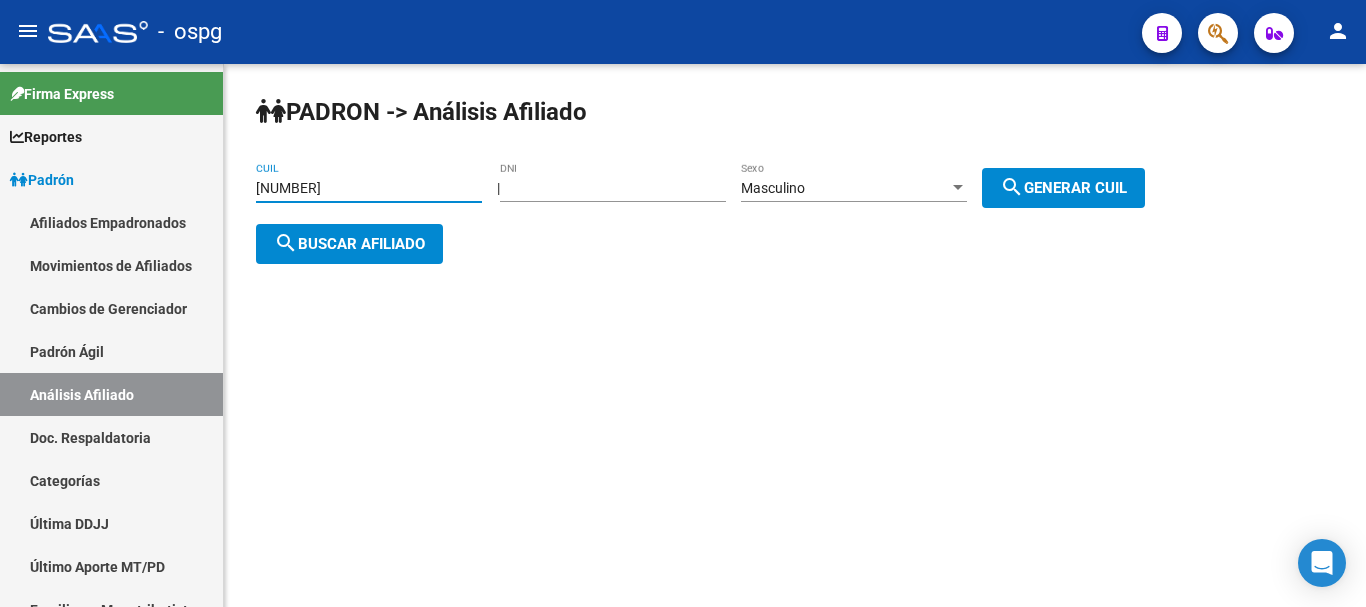click on "search  Buscar afiliado" 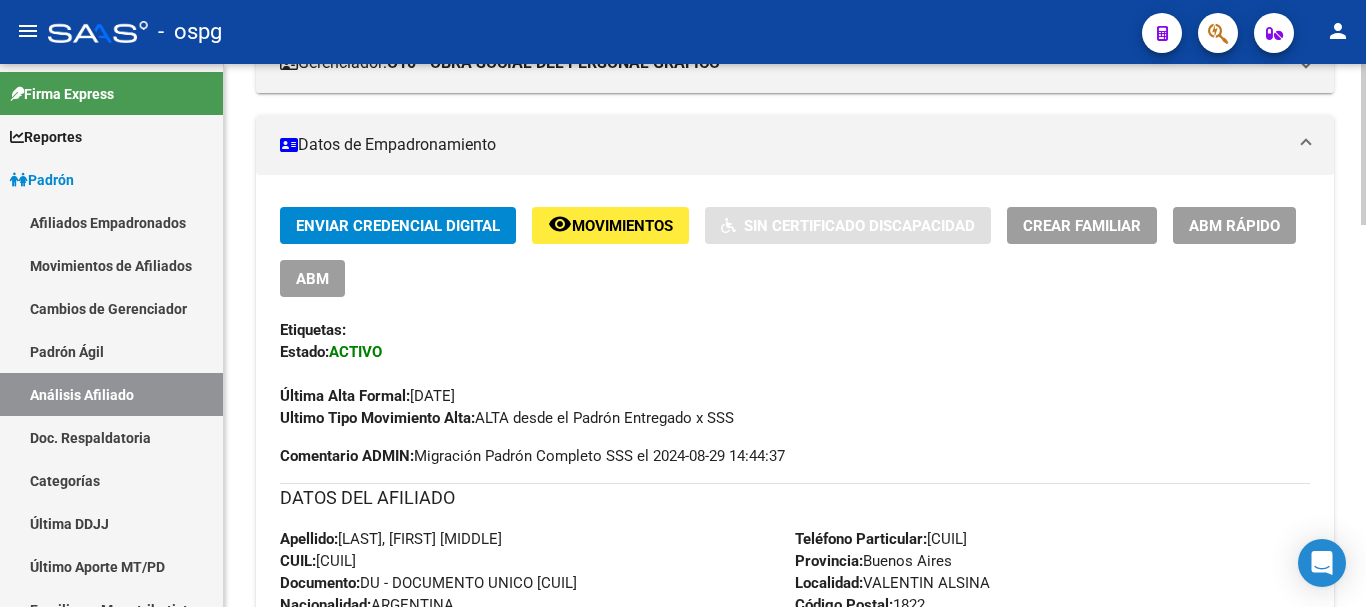 scroll, scrollTop: 200, scrollLeft: 0, axis: vertical 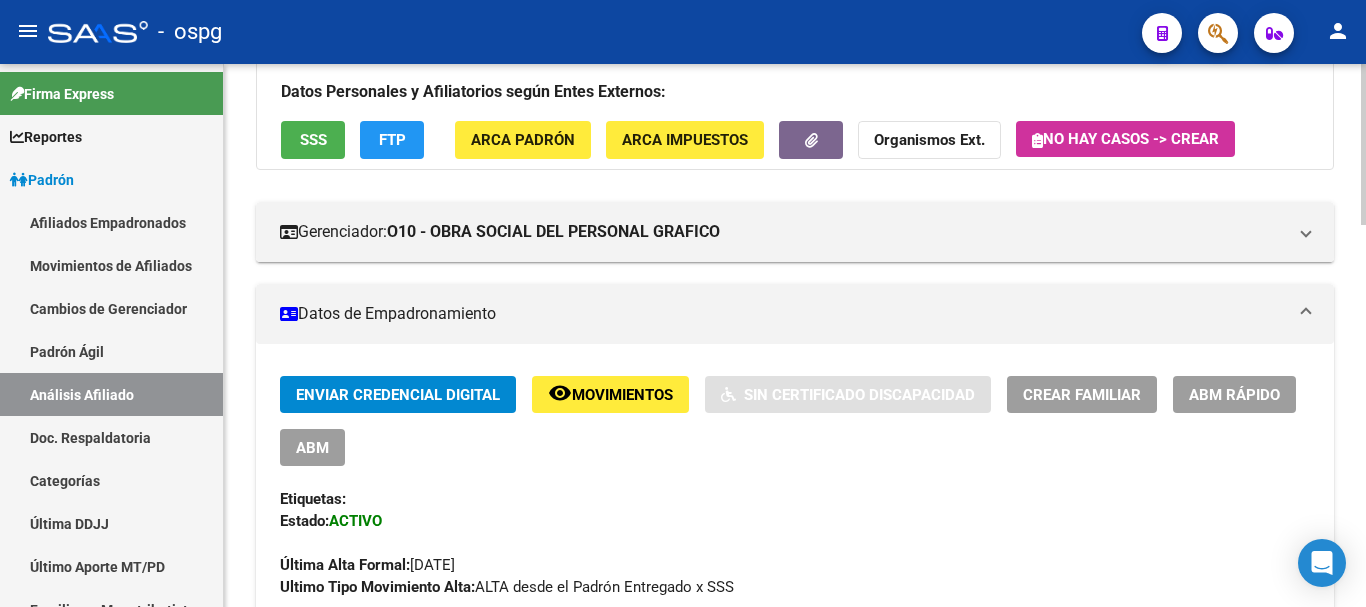 click on "SSS" 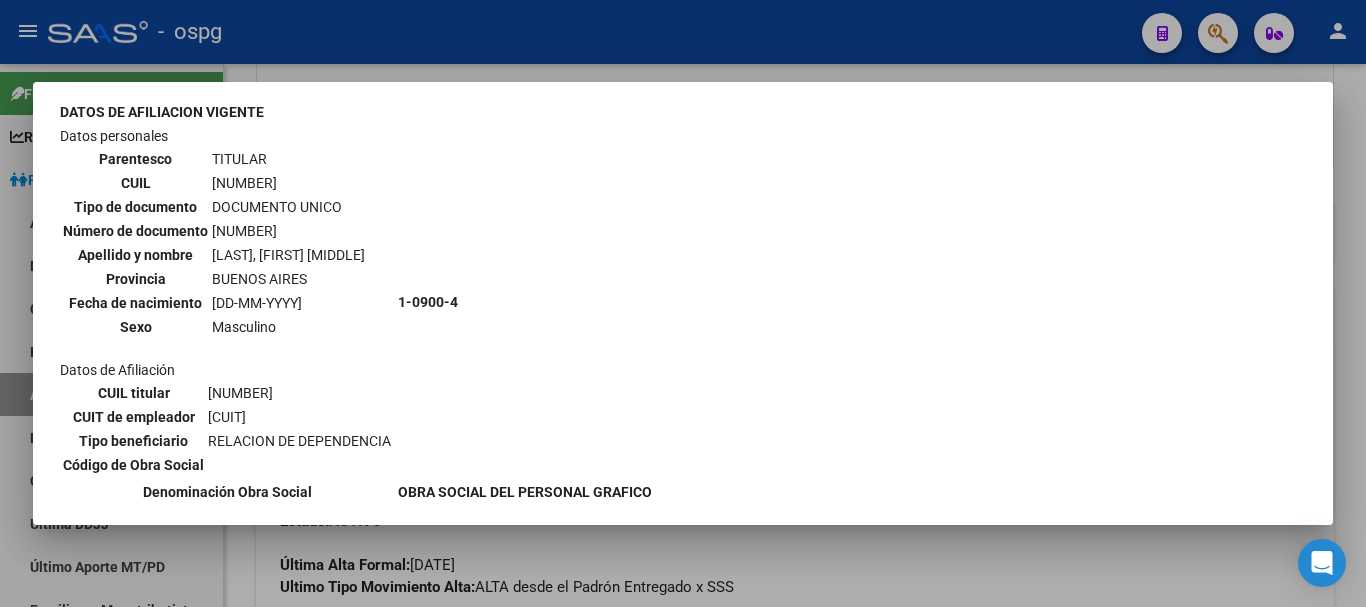 scroll, scrollTop: 291, scrollLeft: 0, axis: vertical 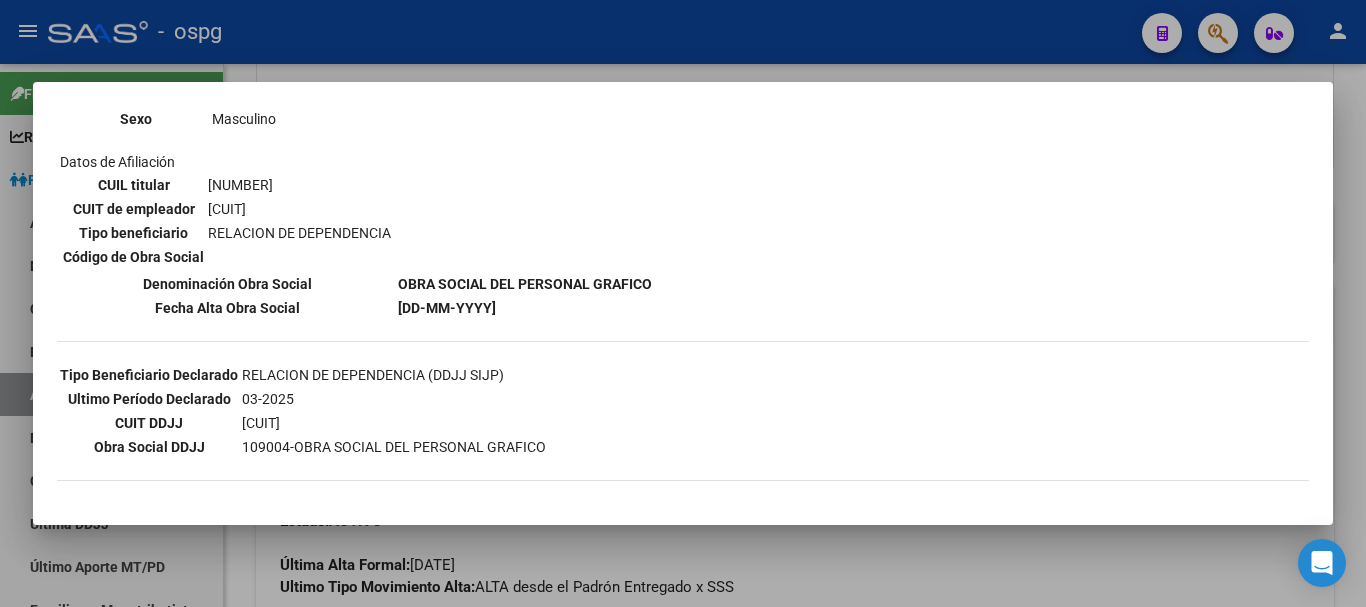 click at bounding box center (683, 303) 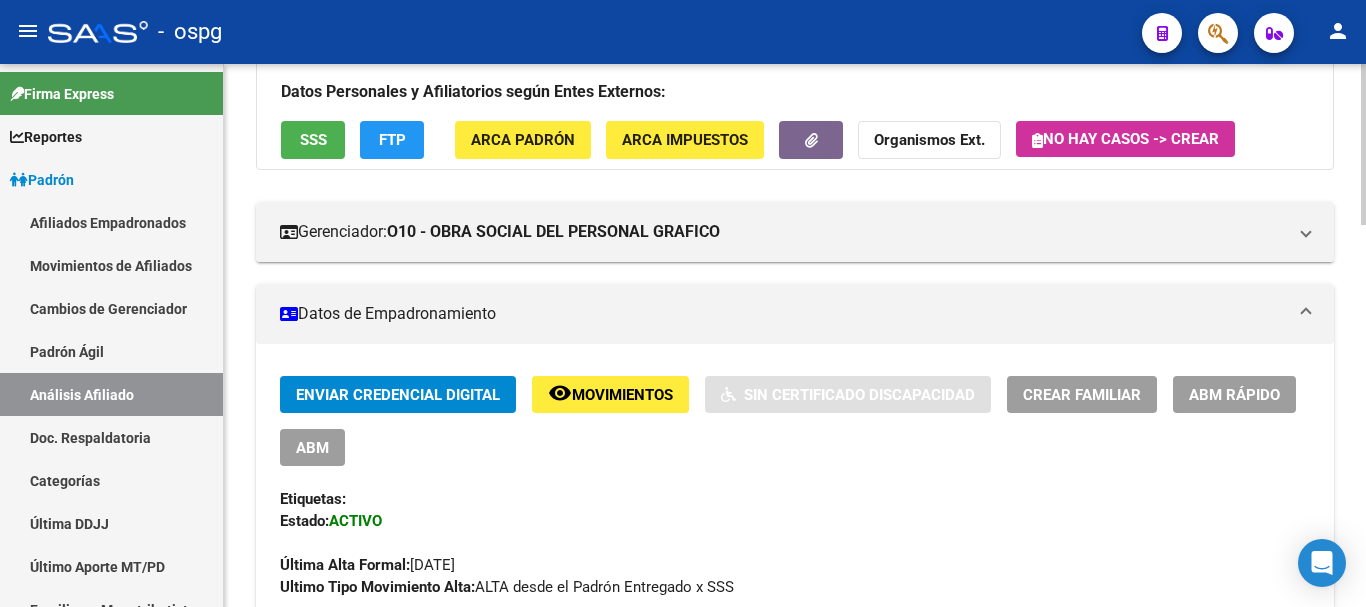 scroll, scrollTop: 0, scrollLeft: 0, axis: both 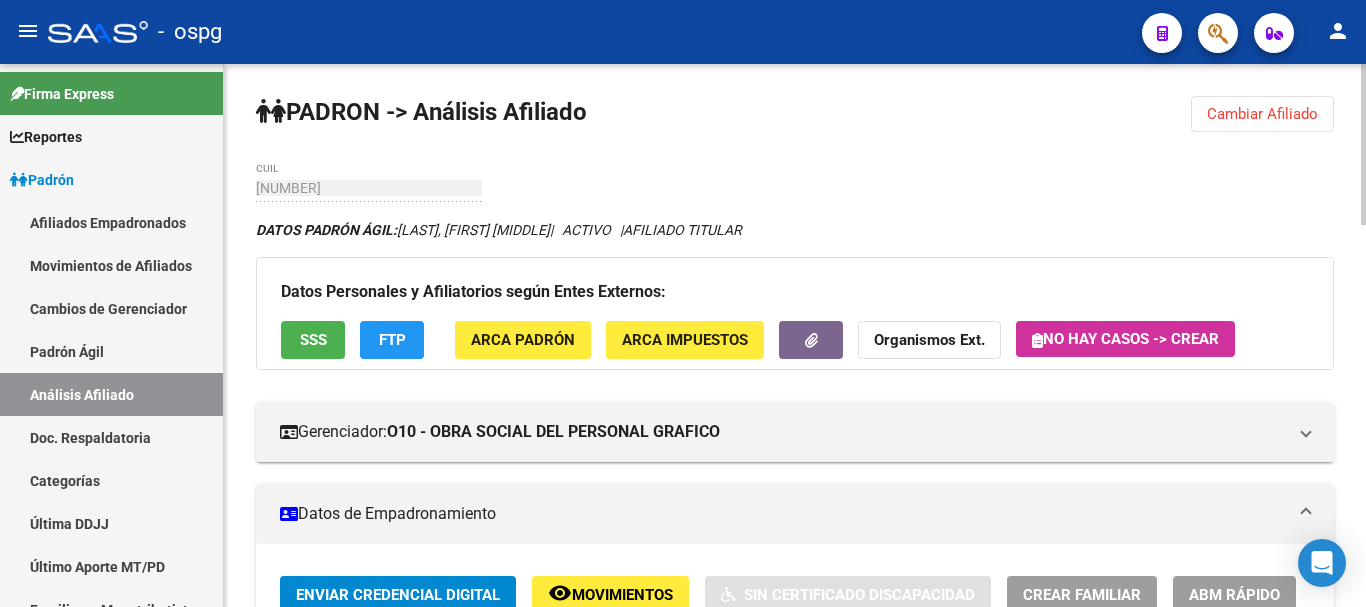 click on "Cambiar Afiliado" 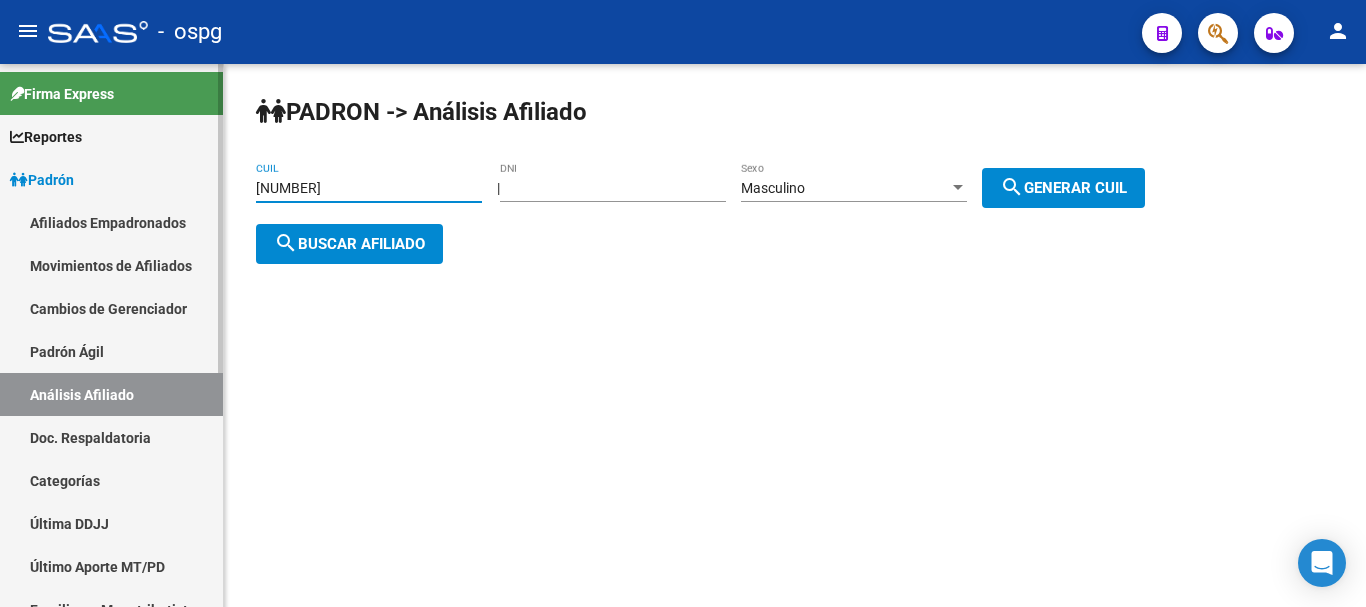 drag, startPoint x: 437, startPoint y: 188, endPoint x: 299, endPoint y: 180, distance: 138.23169 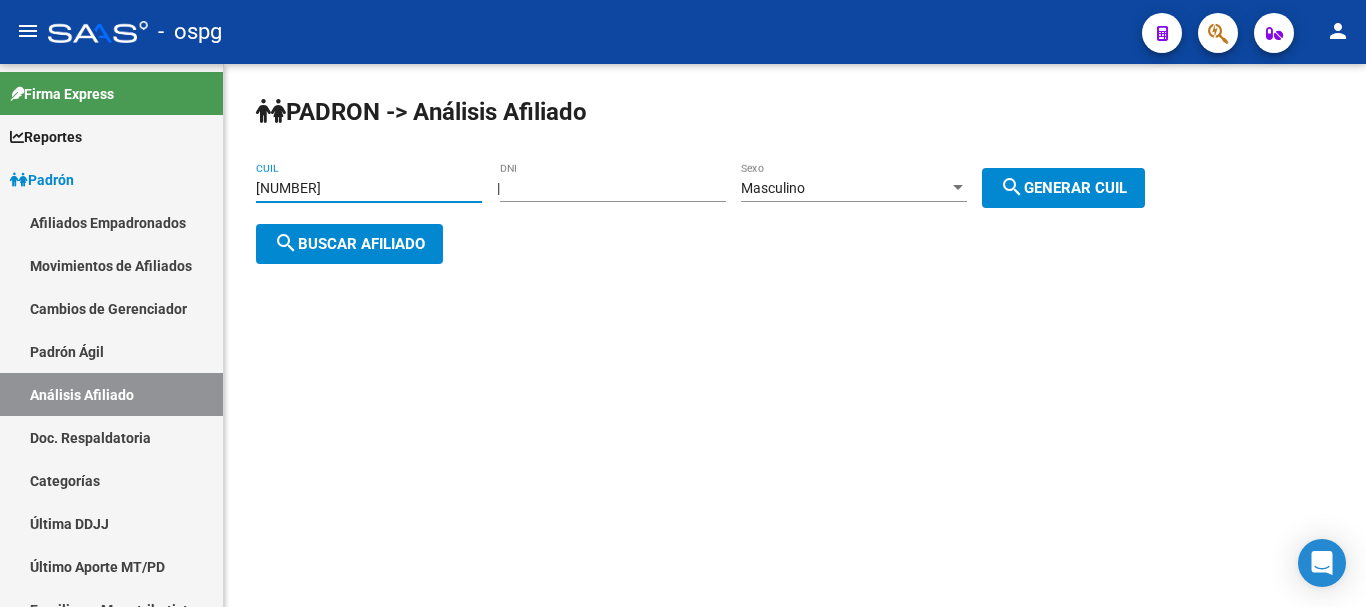 paste on "[NUMBER]" 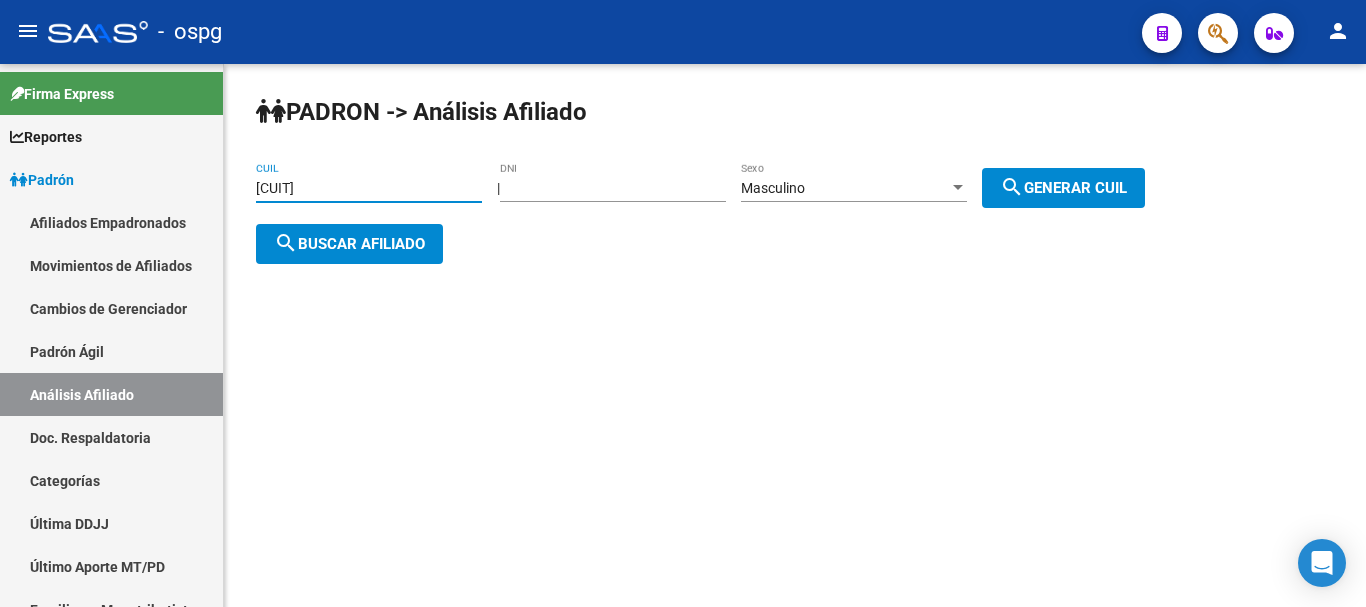 click on "search  Buscar afiliado" 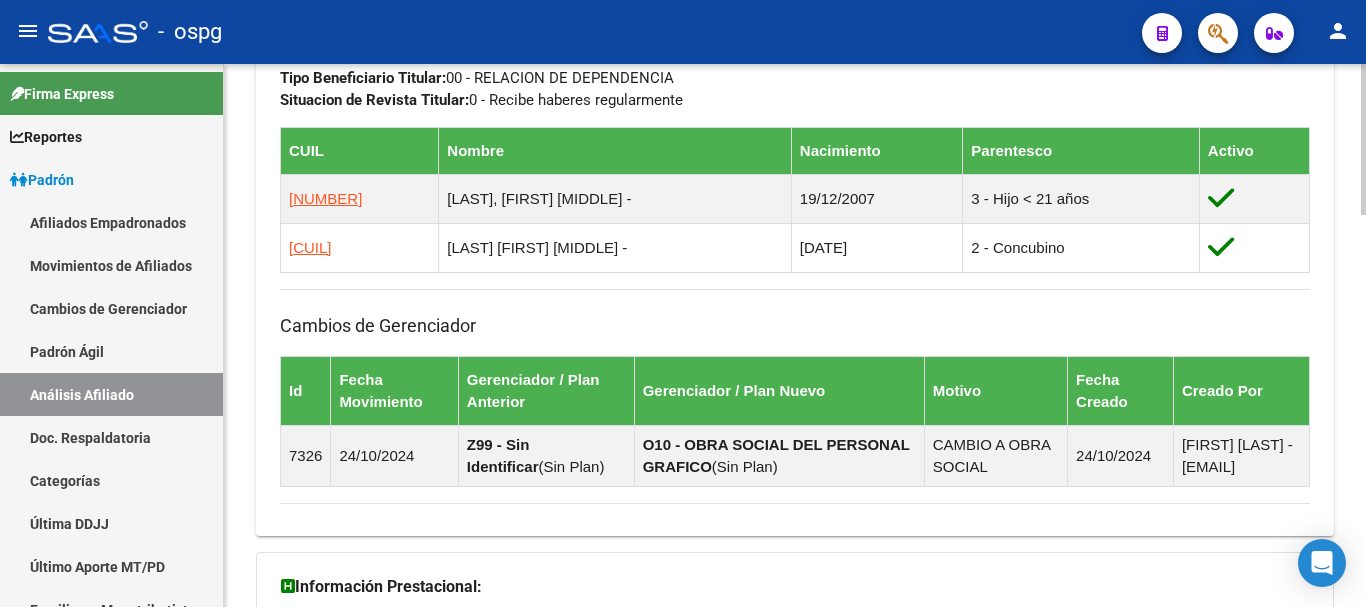 scroll, scrollTop: 1412, scrollLeft: 0, axis: vertical 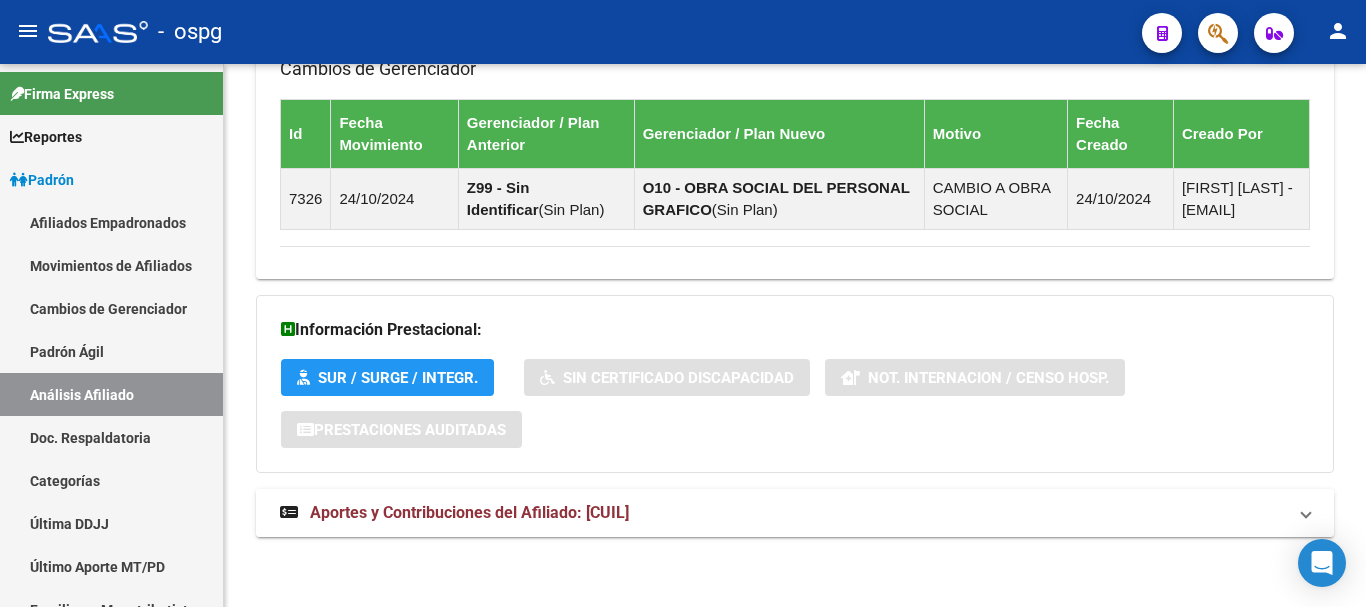 click on "Aportes y Contribuciones del Afiliado: [CUIL]" at bounding box center [454, 513] 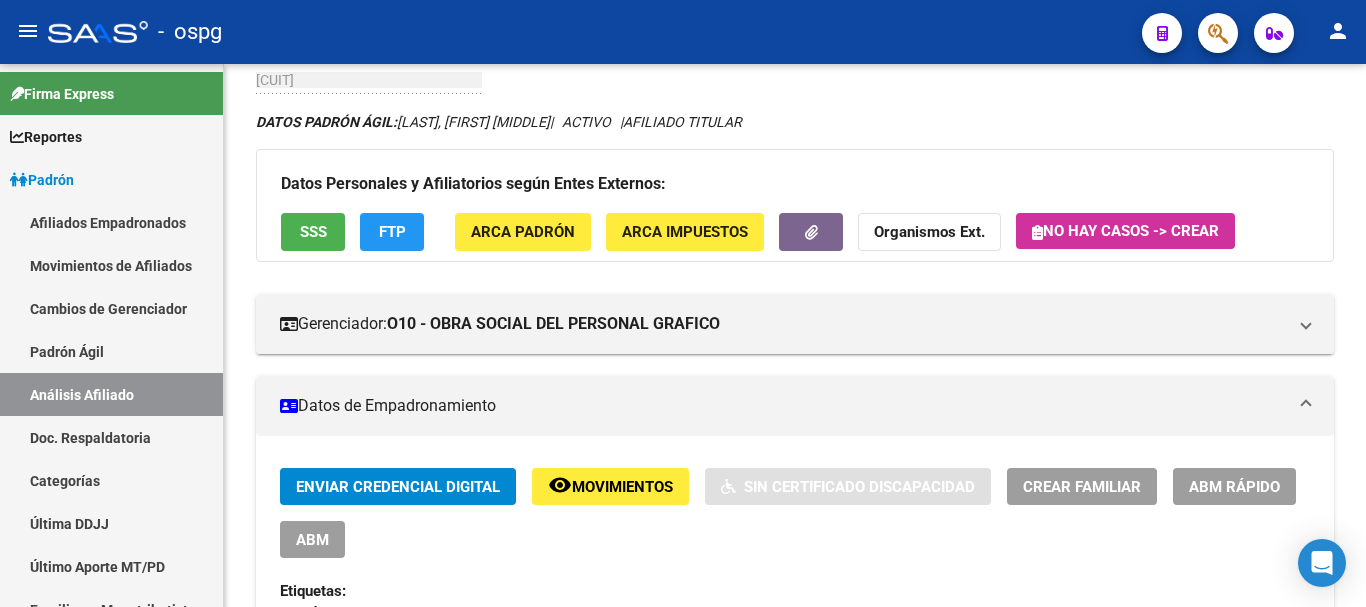 scroll, scrollTop: 0, scrollLeft: 0, axis: both 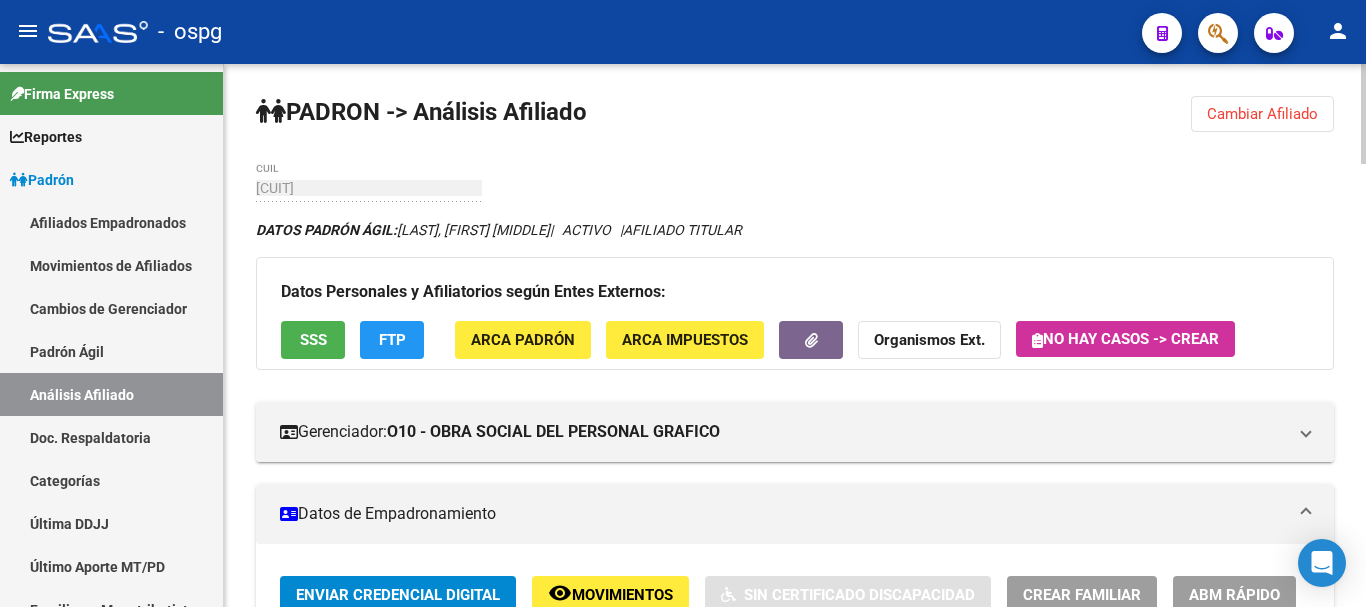 click on "SSS" 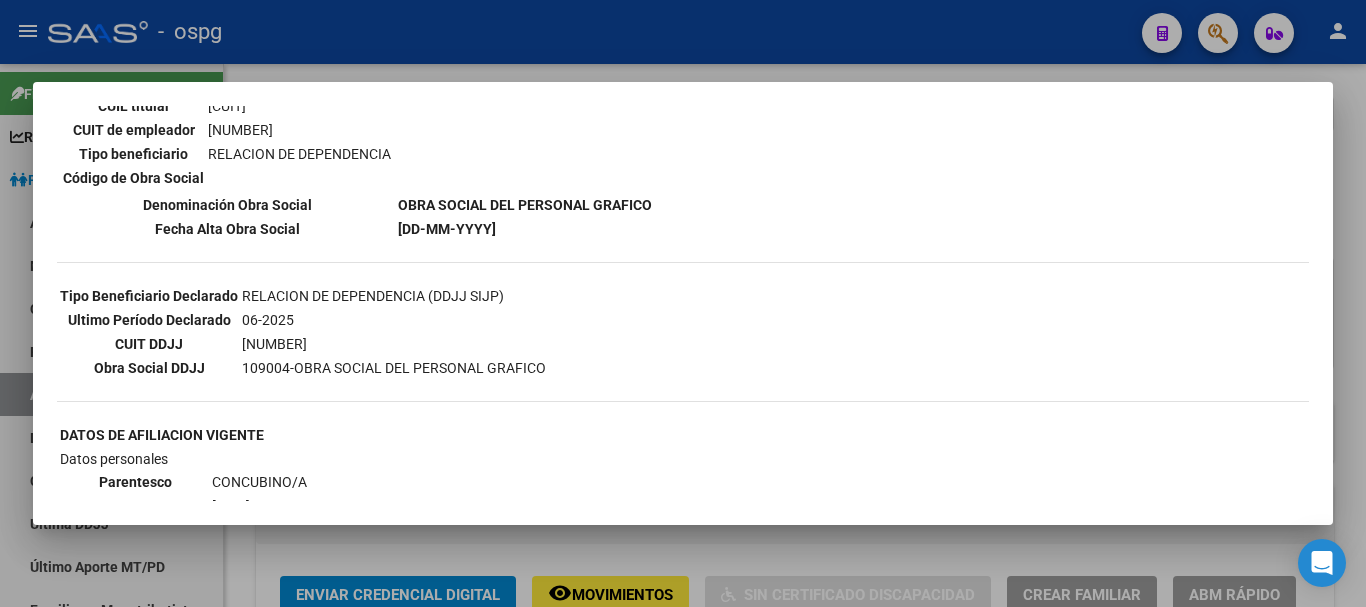 scroll, scrollTop: 400, scrollLeft: 0, axis: vertical 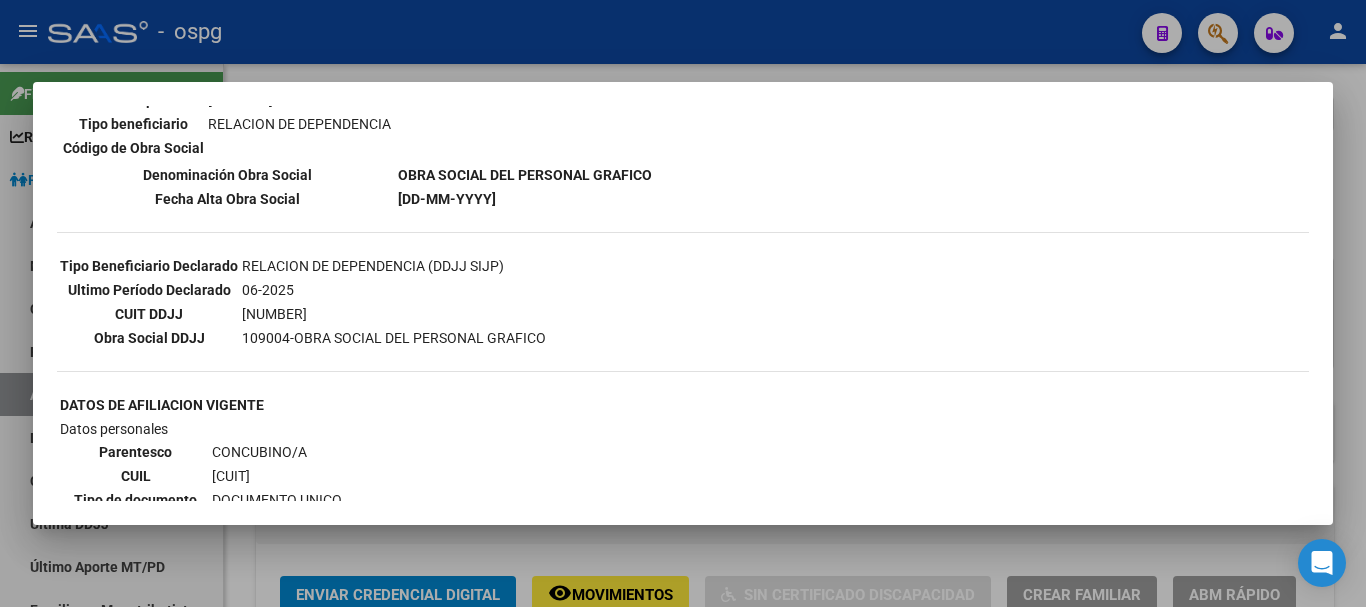click at bounding box center [683, 303] 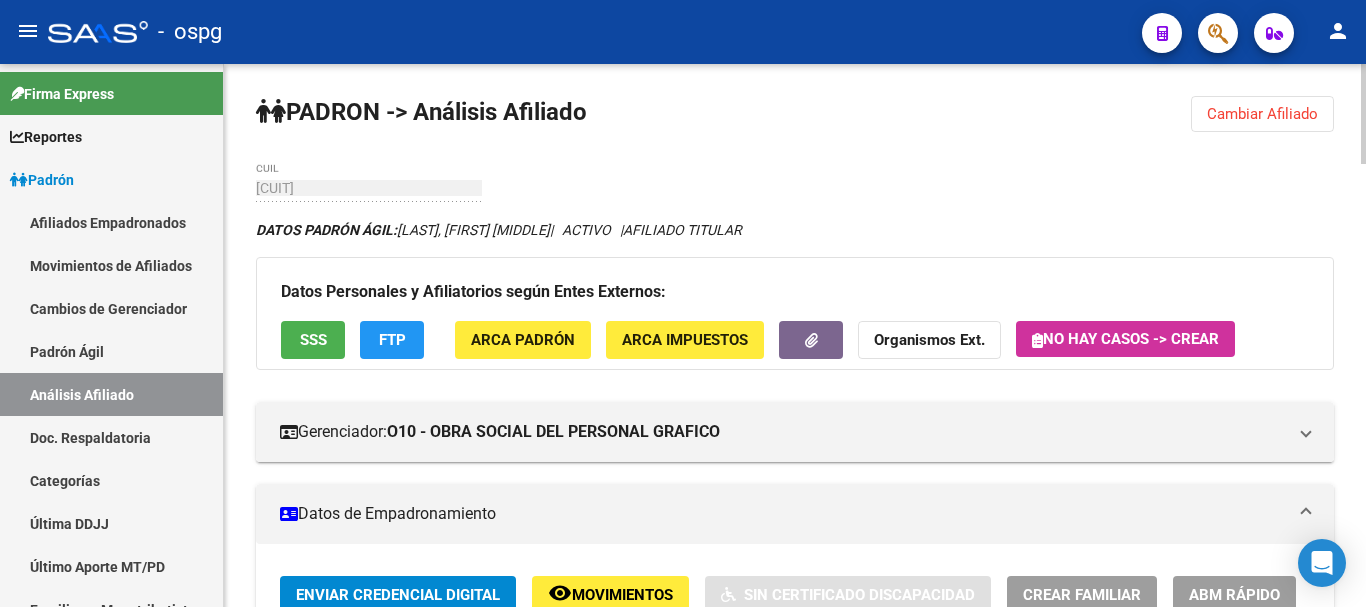 drag, startPoint x: 1298, startPoint y: 122, endPoint x: 884, endPoint y: 90, distance: 415.23486 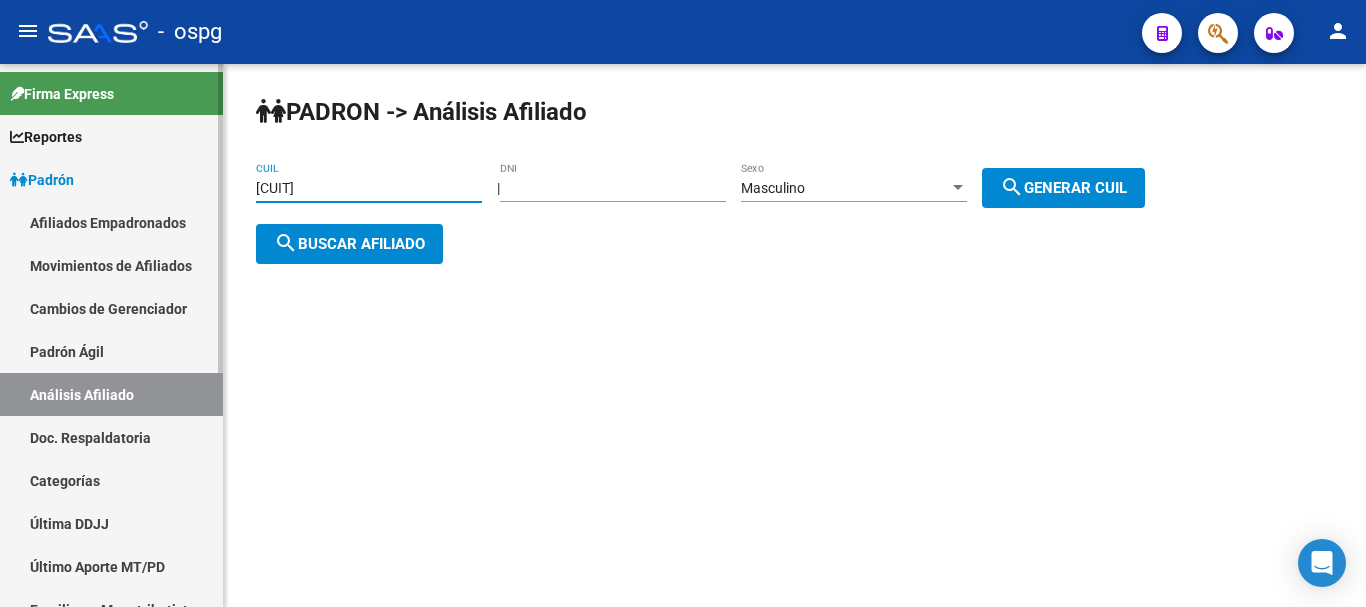 drag, startPoint x: 383, startPoint y: 187, endPoint x: 166, endPoint y: 169, distance: 217.74527 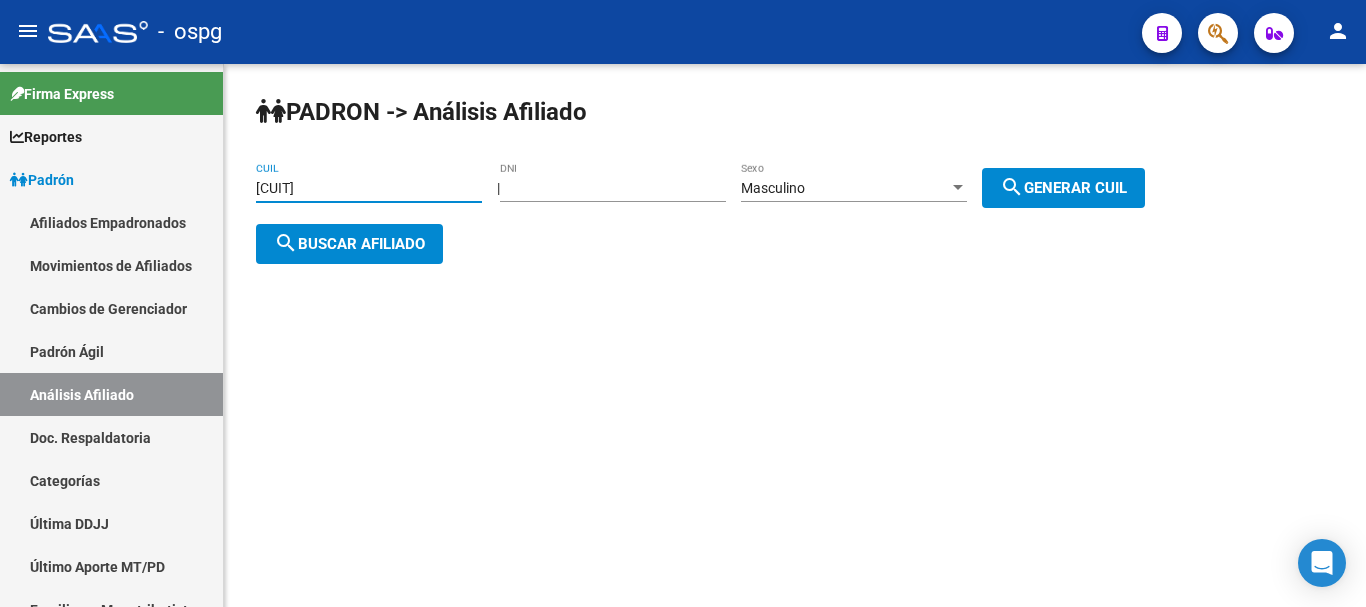 paste on "[NUMBER]" 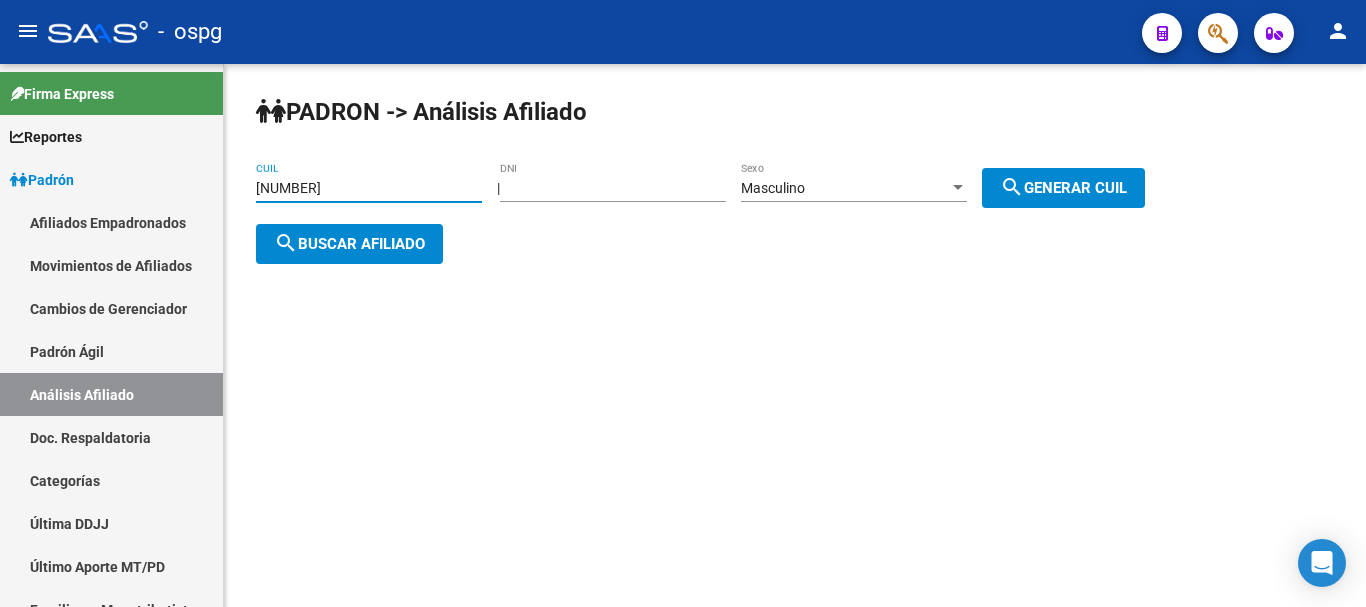 click on "search  Buscar afiliado" 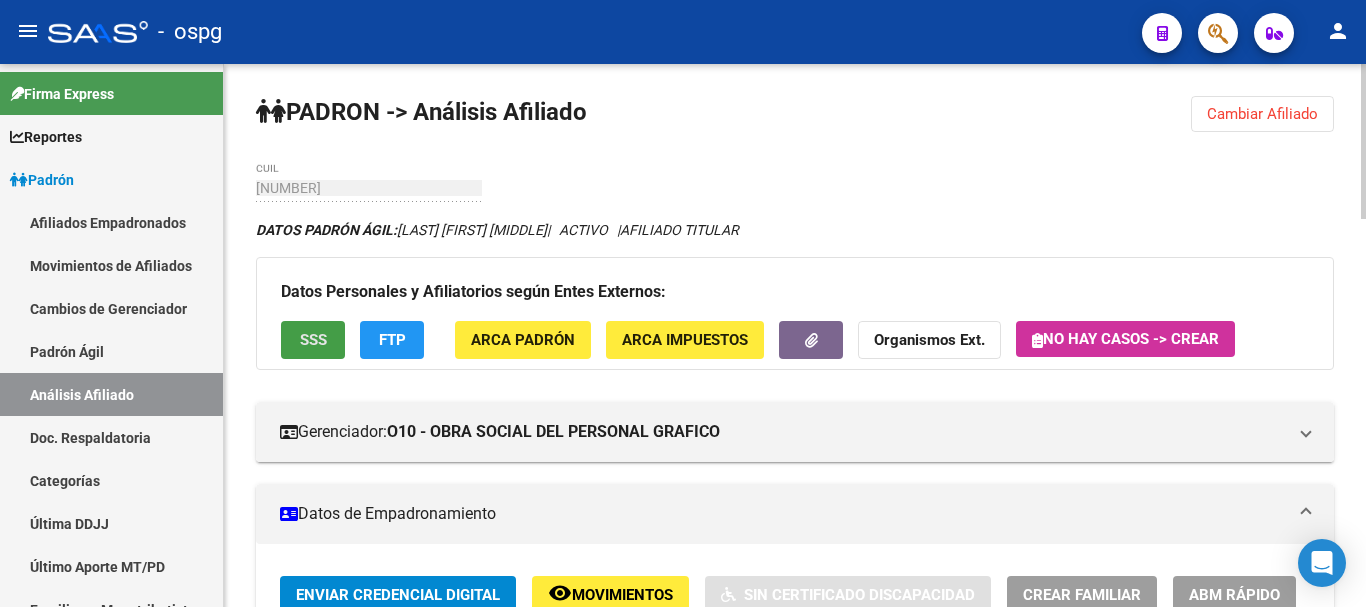 click on "SSS" 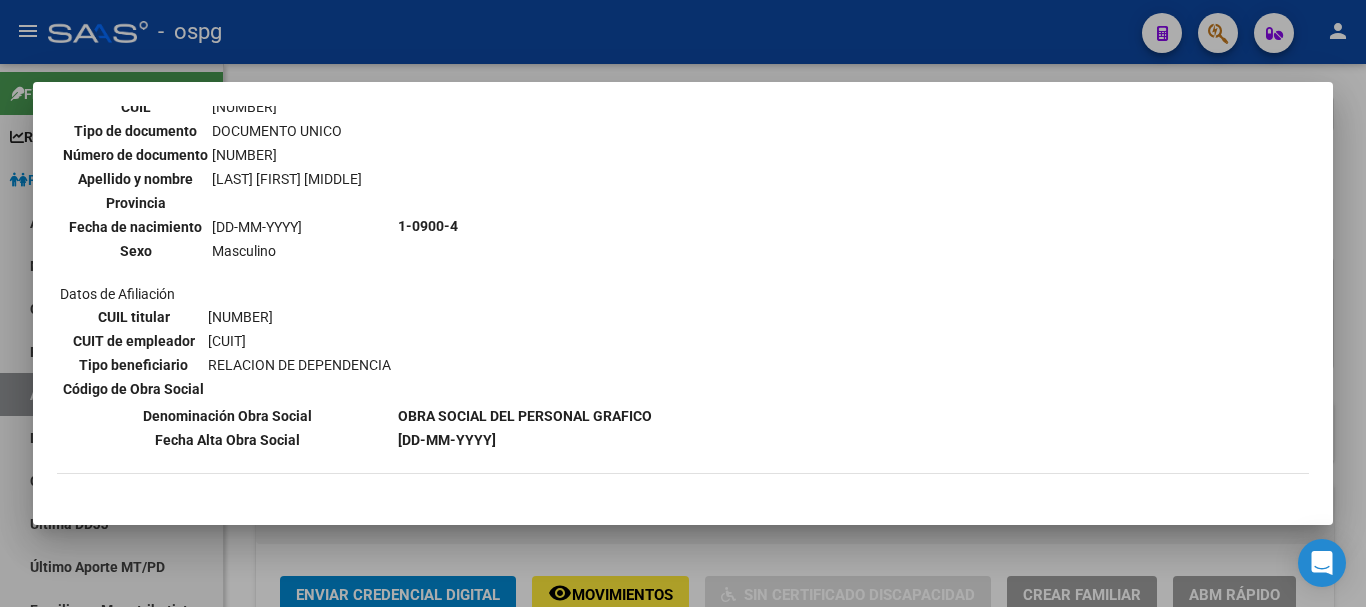 scroll, scrollTop: 500, scrollLeft: 0, axis: vertical 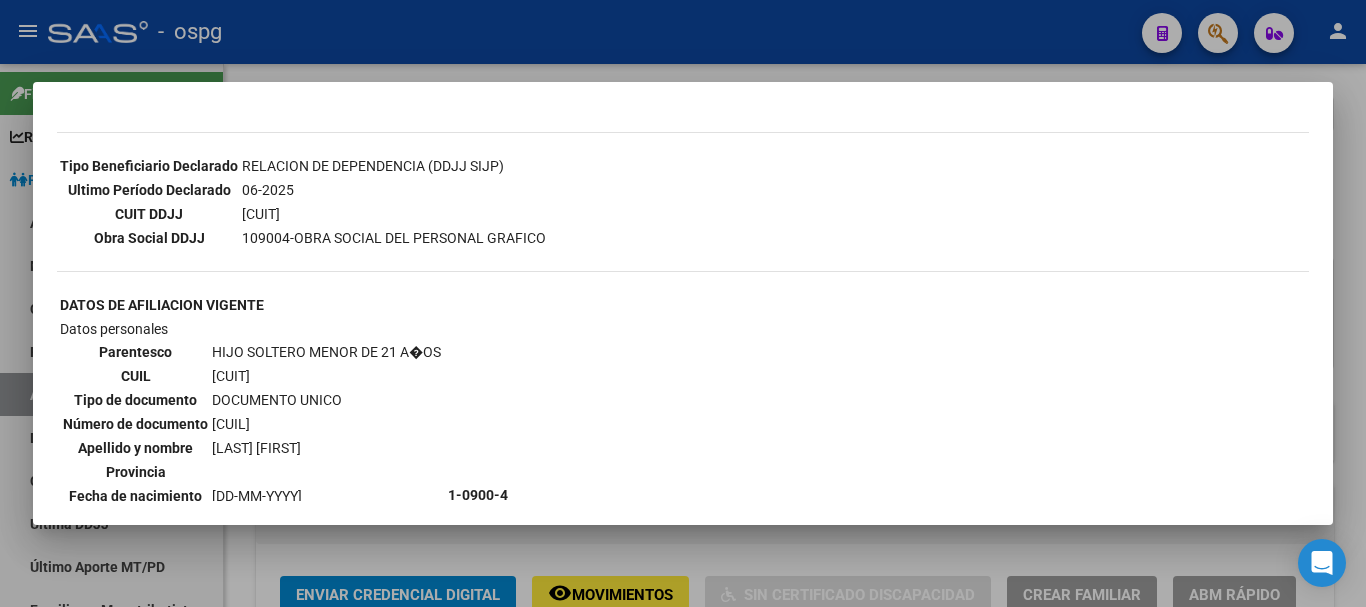 click at bounding box center [683, 303] 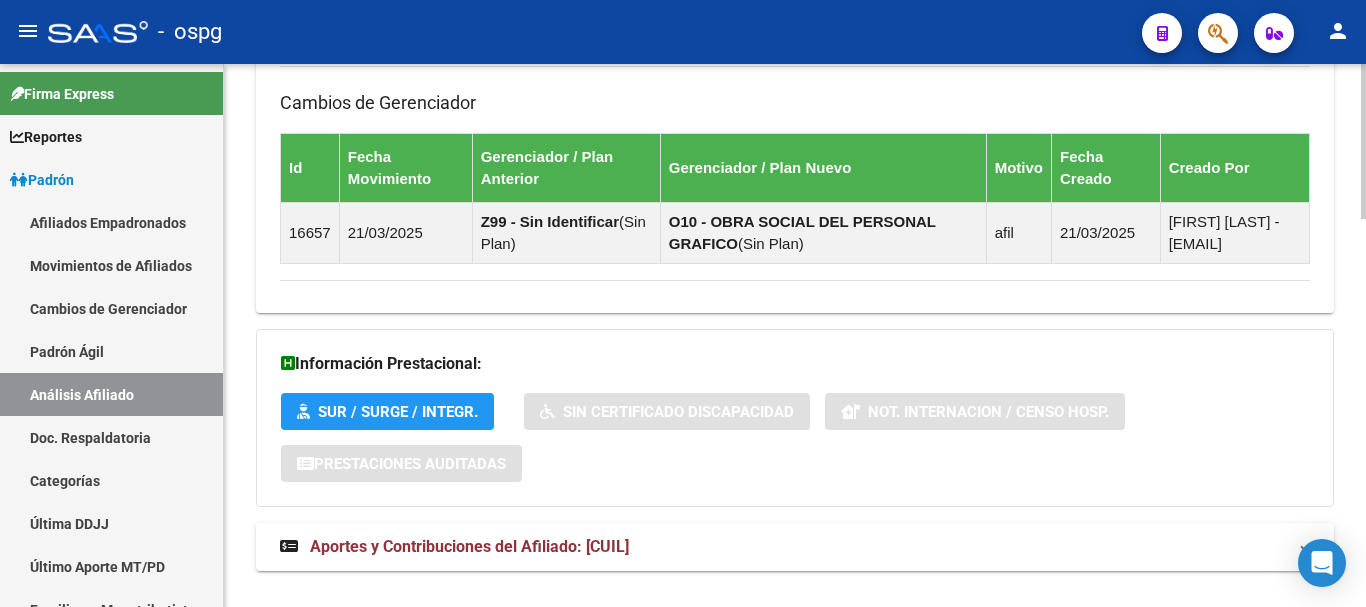 scroll, scrollTop: 1363, scrollLeft: 0, axis: vertical 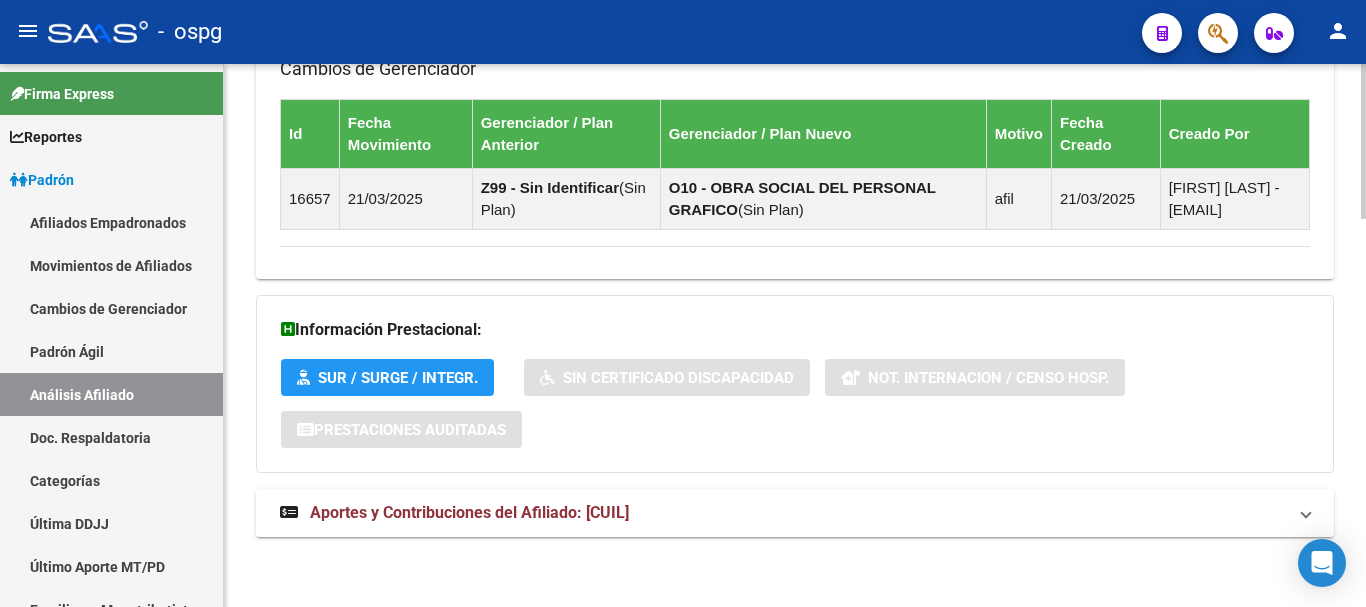 click on "Aportes y Contribuciones del Afiliado: [CUIL]" at bounding box center [783, 513] 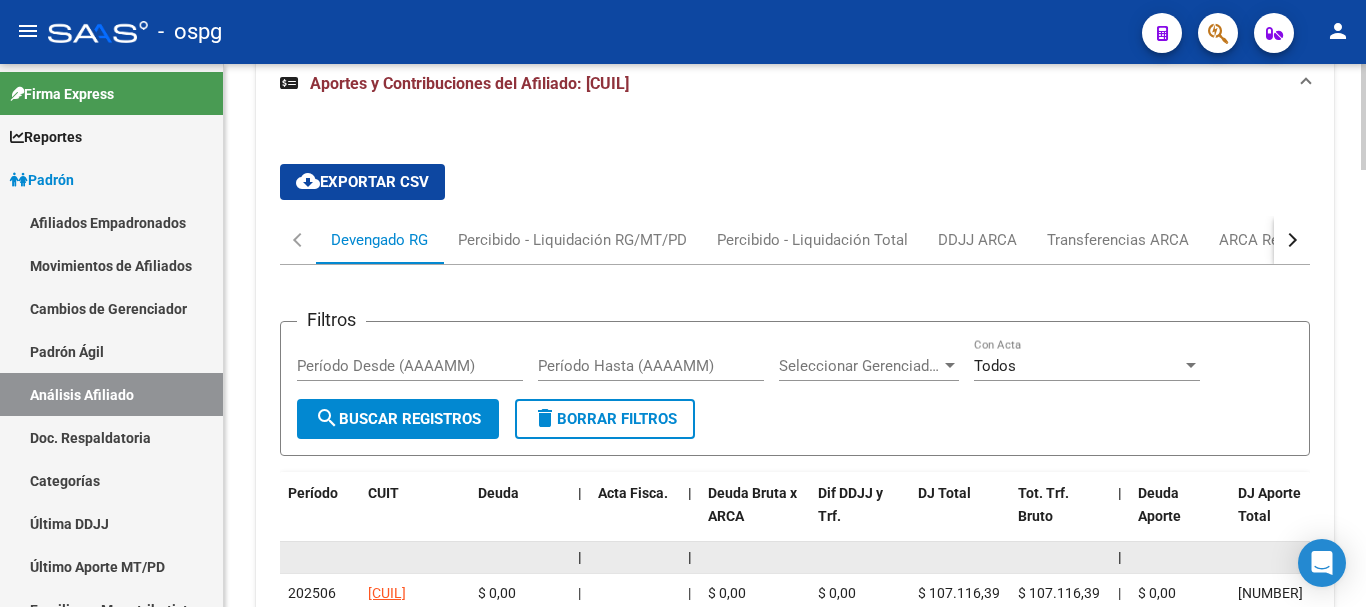 scroll, scrollTop: 1863, scrollLeft: 0, axis: vertical 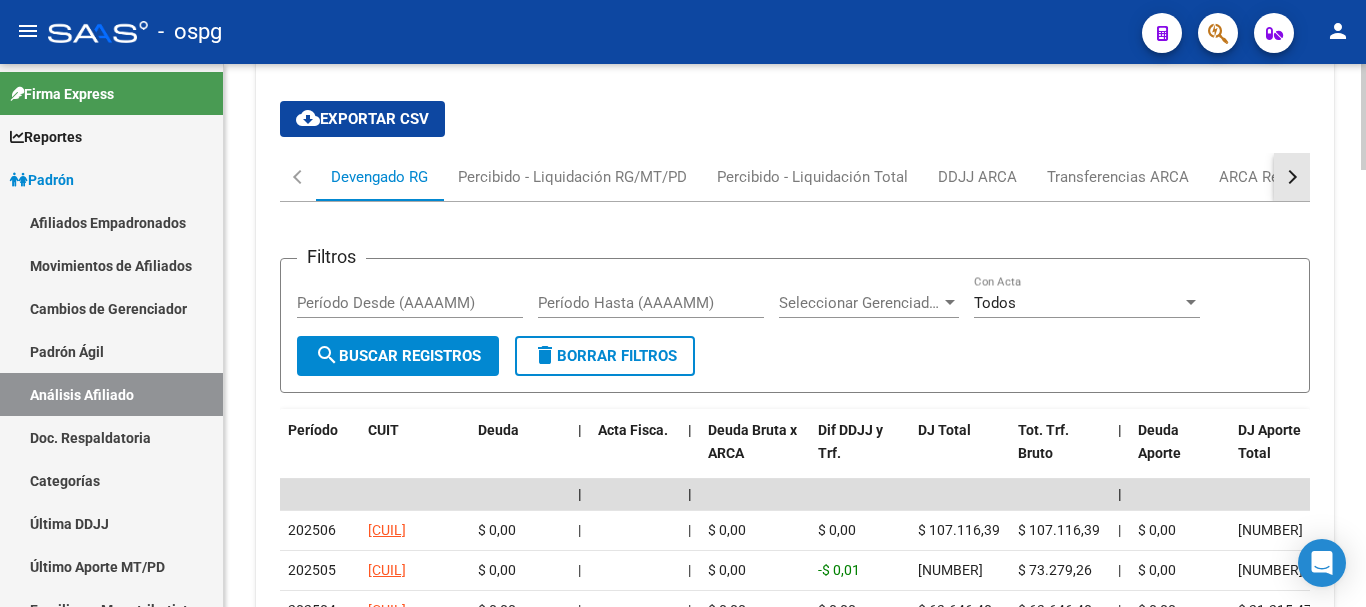 click at bounding box center (1292, 177) 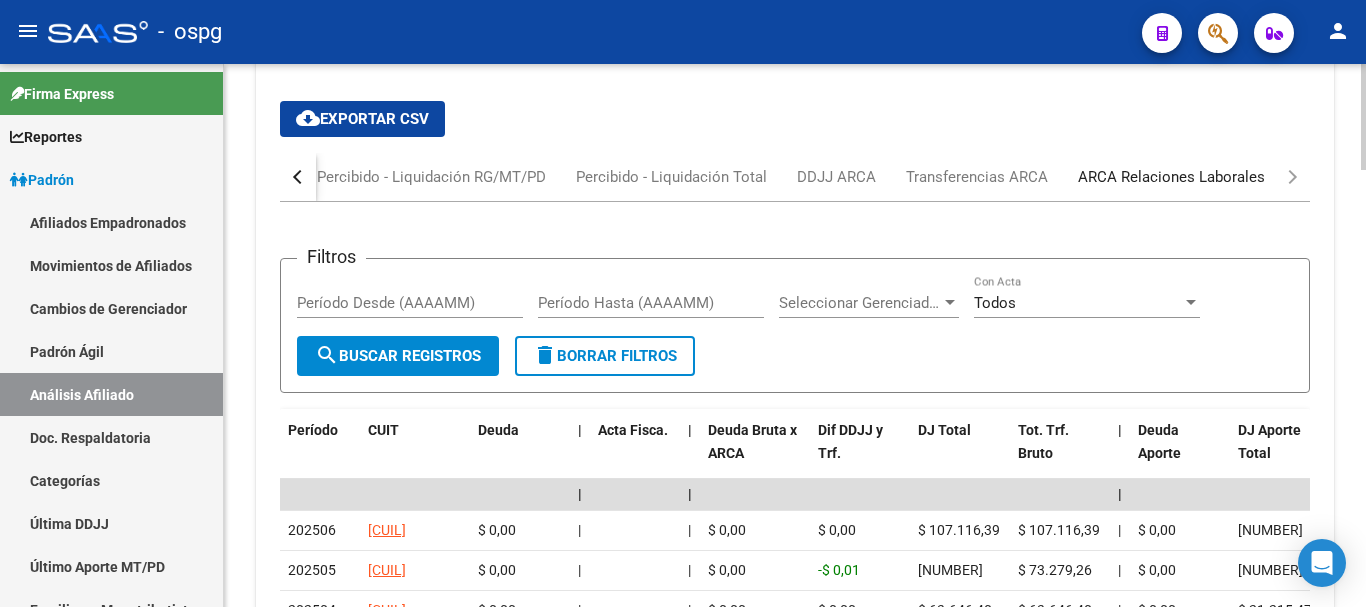 click on "ARCA Relaciones Laborales" at bounding box center [1171, 177] 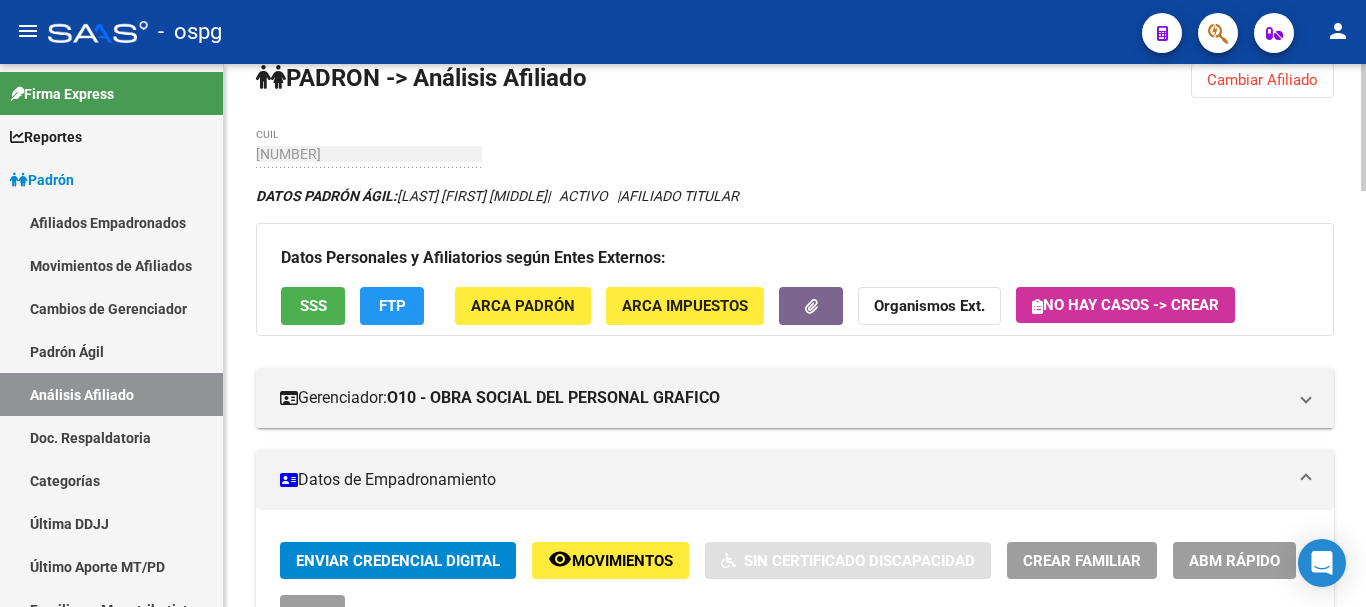 scroll, scrollTop: 0, scrollLeft: 0, axis: both 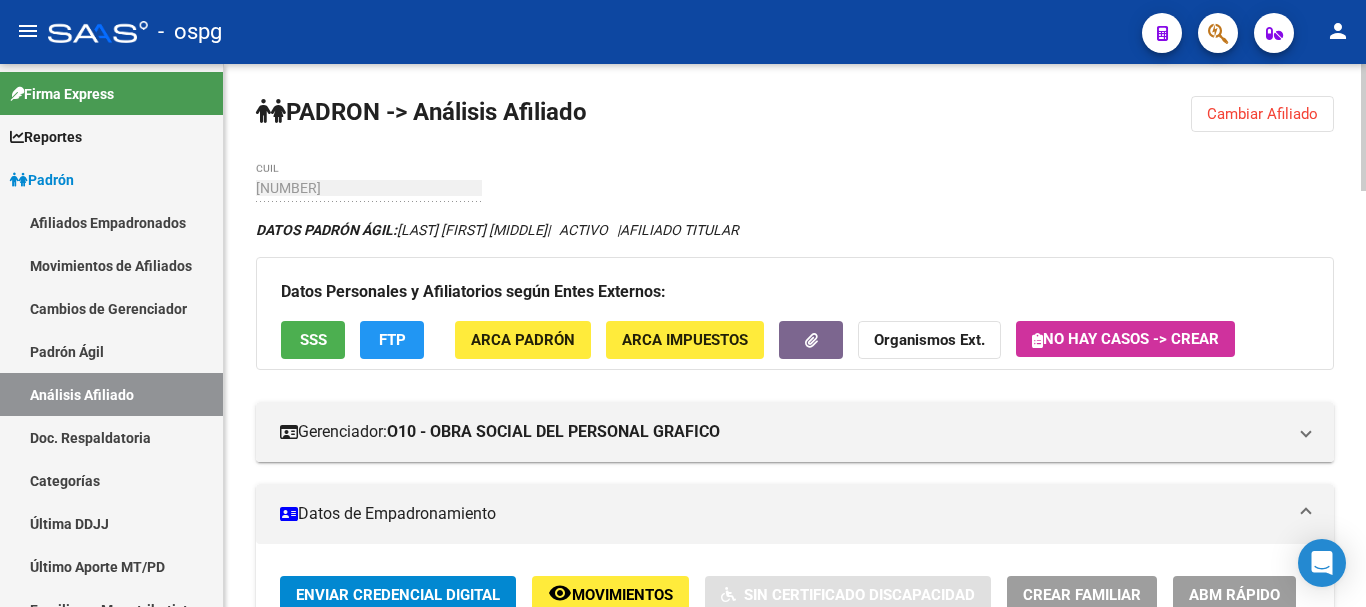 click on "SSS" 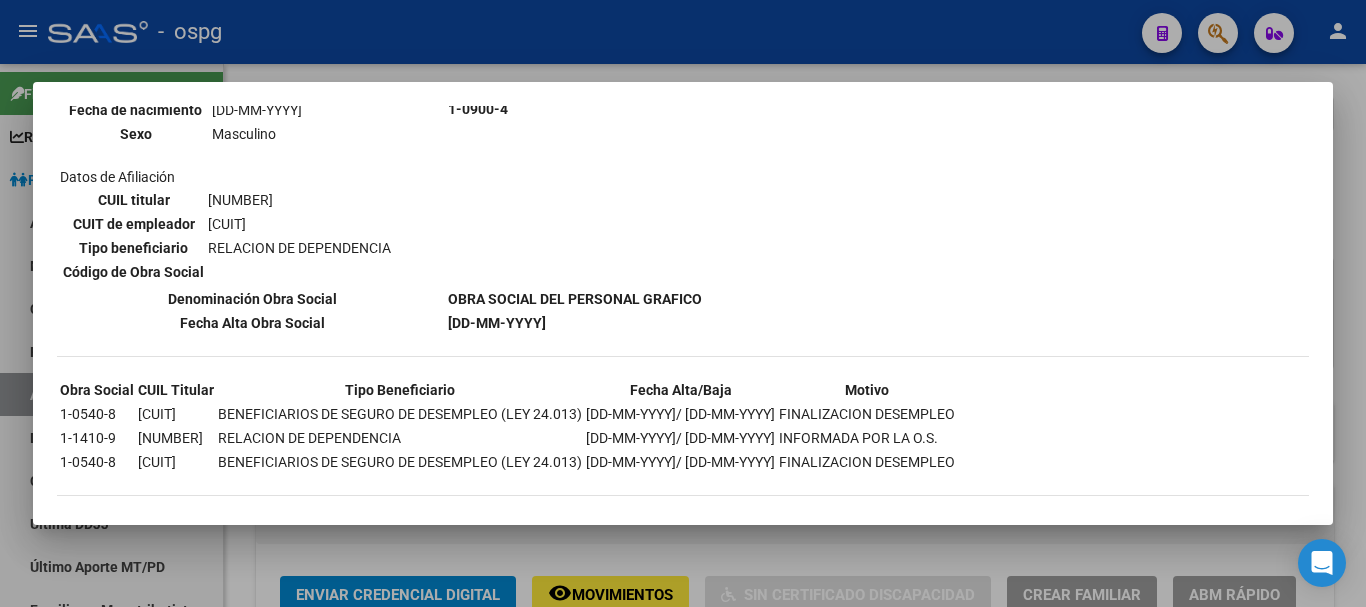 scroll, scrollTop: 901, scrollLeft: 0, axis: vertical 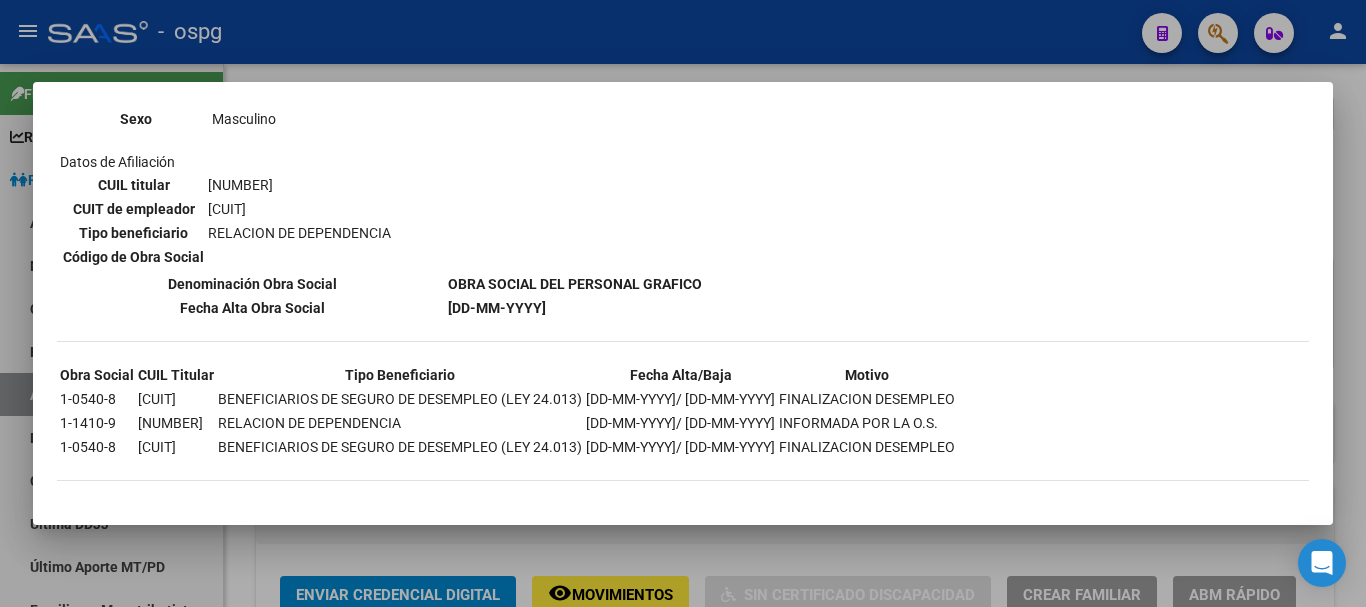 click at bounding box center [683, 303] 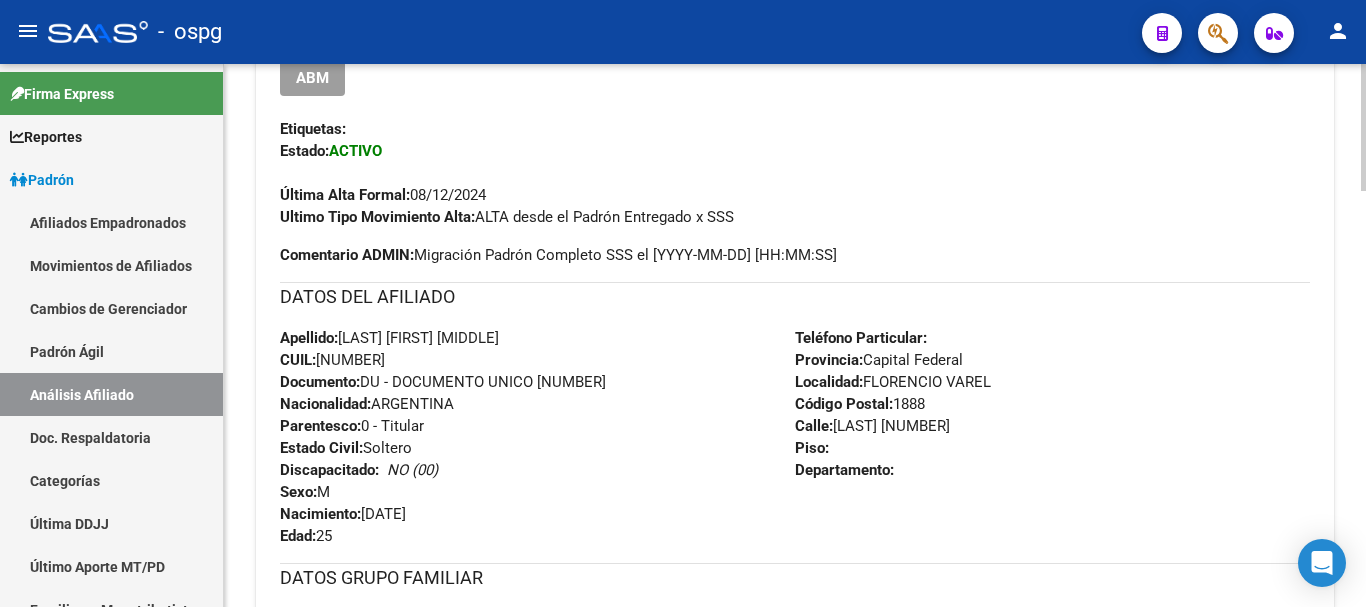 scroll, scrollTop: 0, scrollLeft: 0, axis: both 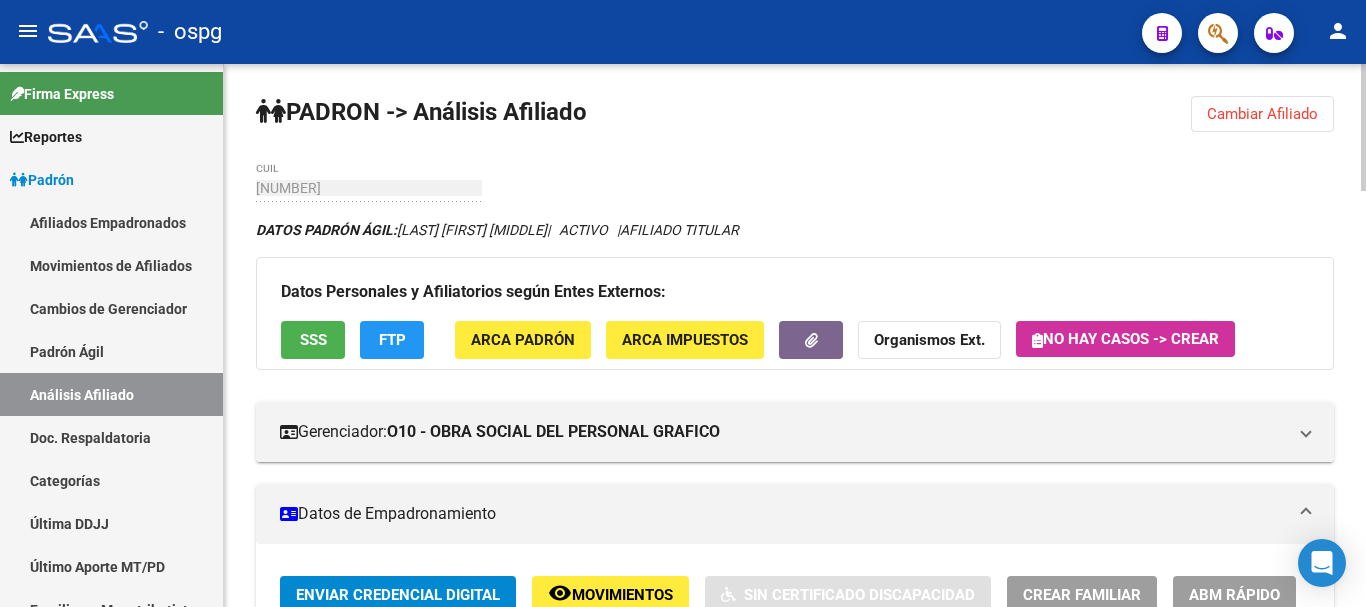 click 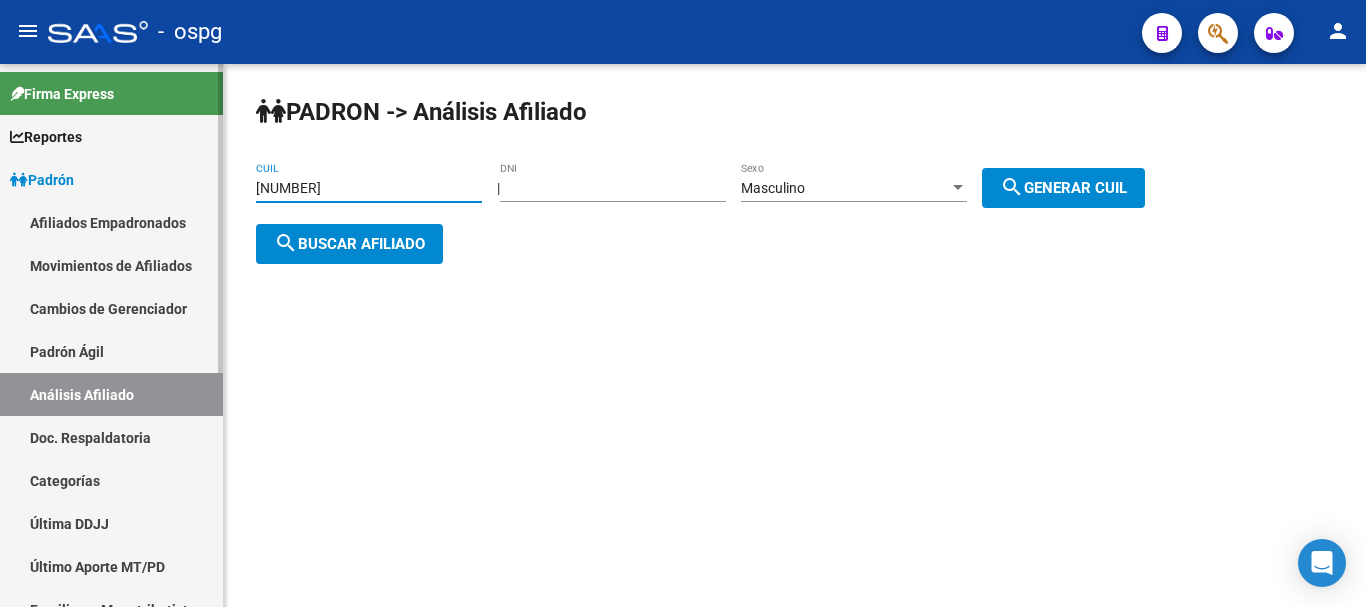 drag, startPoint x: 415, startPoint y: 194, endPoint x: 5, endPoint y: 106, distance: 419.3376 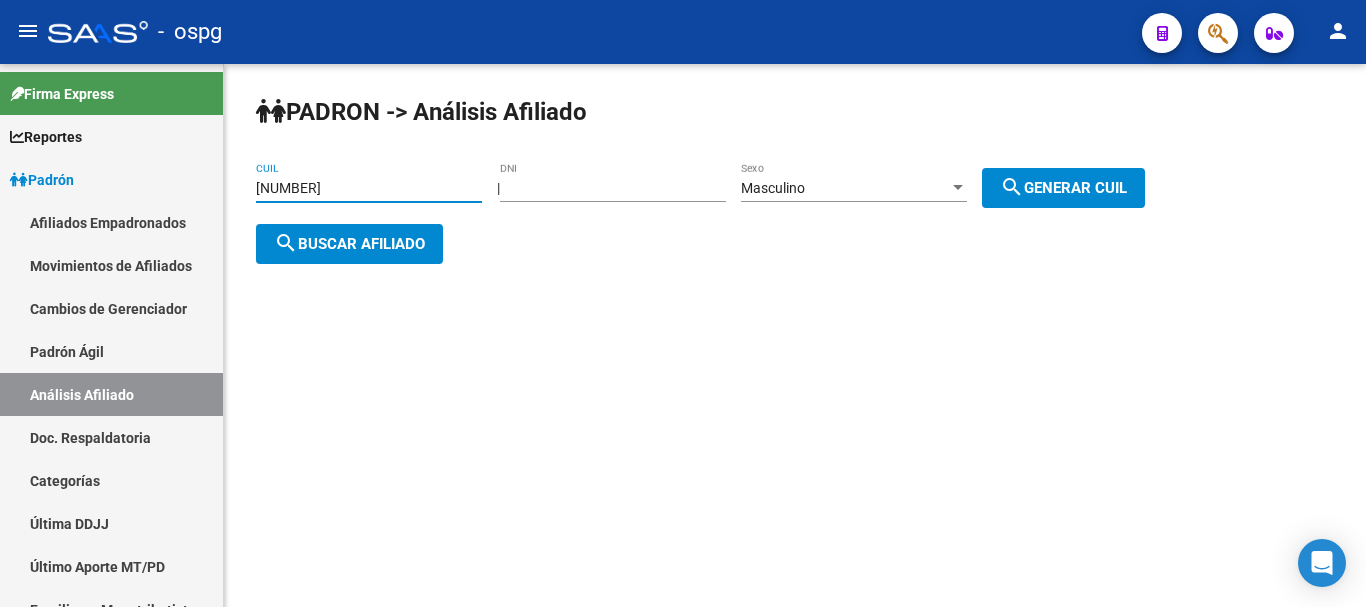type on "[NUMBER]" 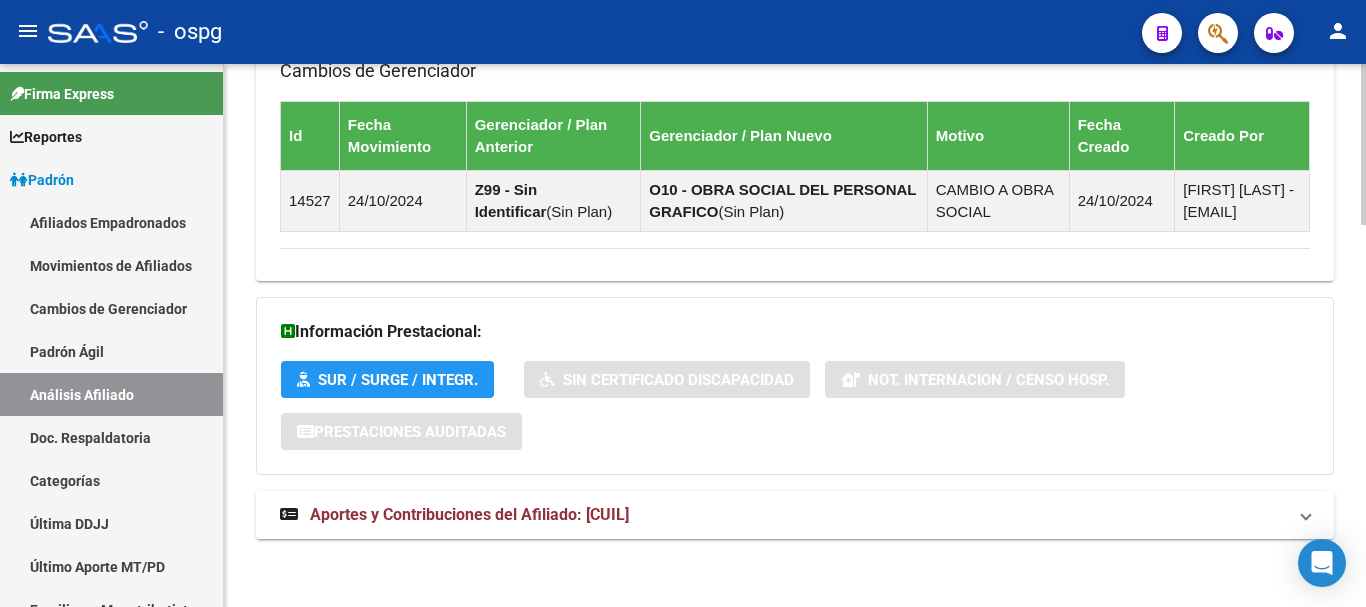 scroll, scrollTop: 1288, scrollLeft: 0, axis: vertical 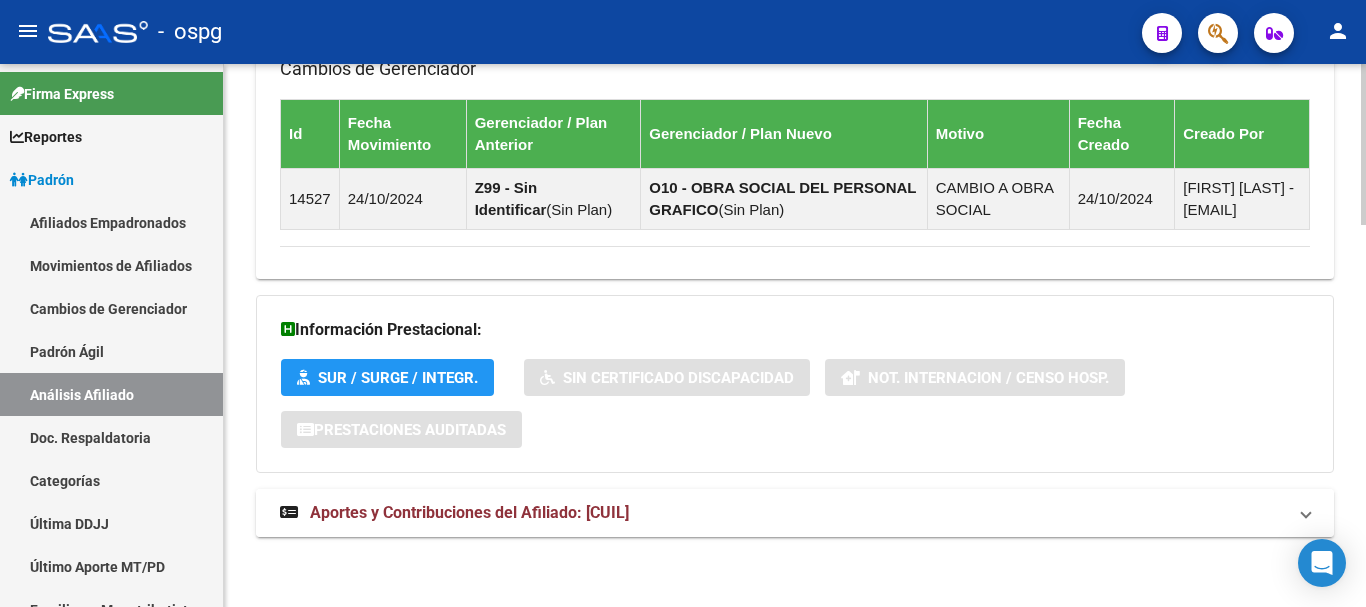 click on "Aportes y Contribuciones del Afiliado: [CUIL]" at bounding box center [783, 513] 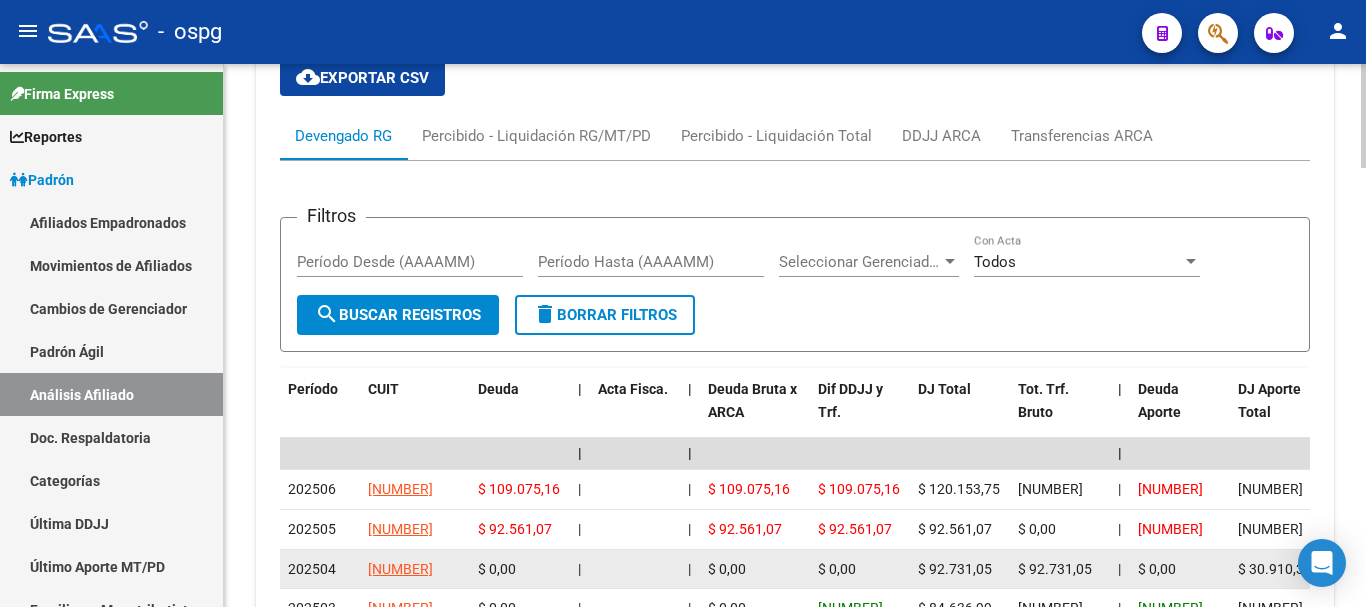 scroll, scrollTop: 1888, scrollLeft: 0, axis: vertical 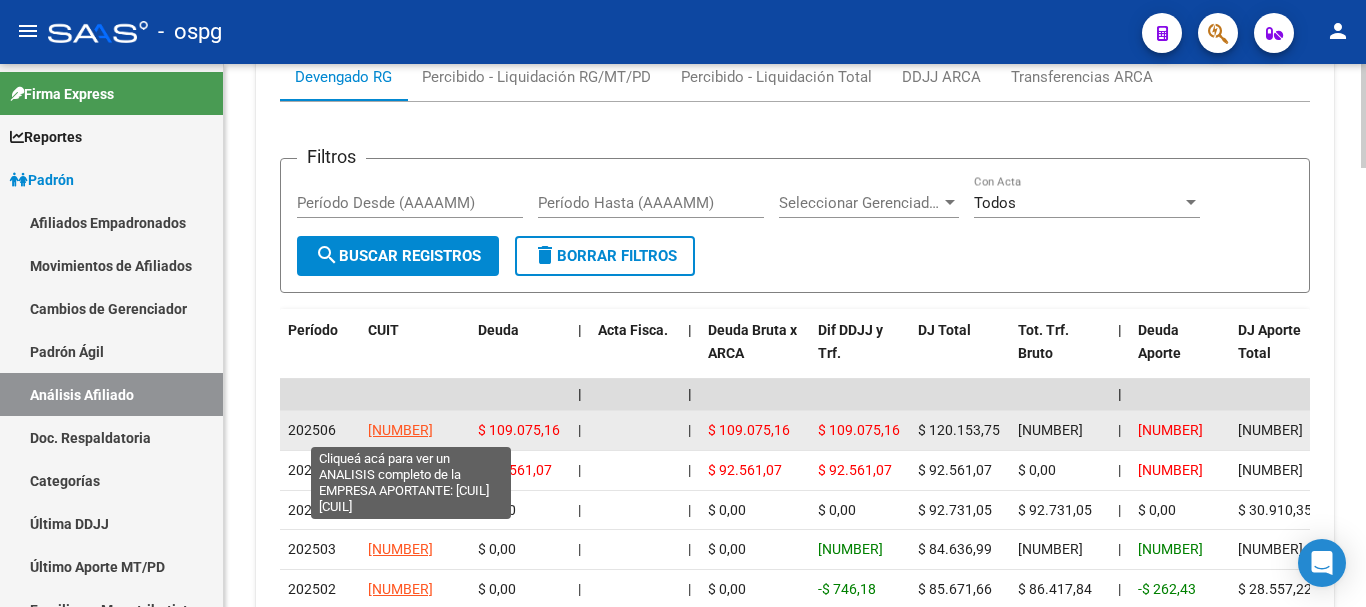 click on "[NUMBER]" 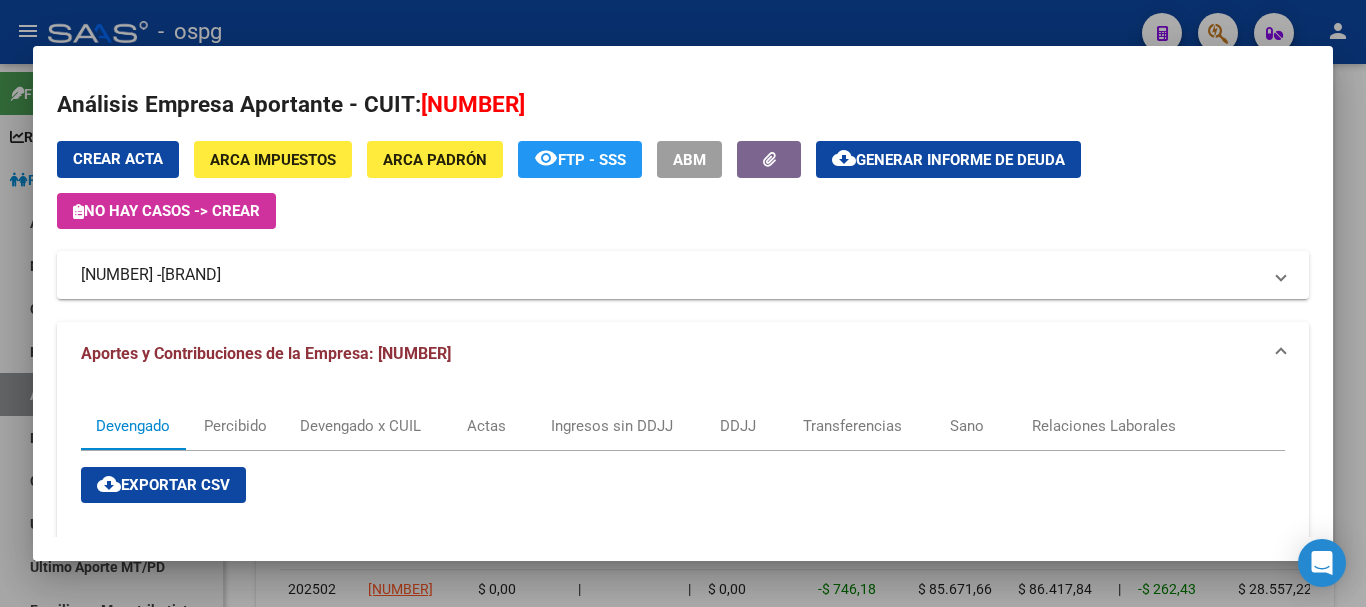 click at bounding box center [683, 303] 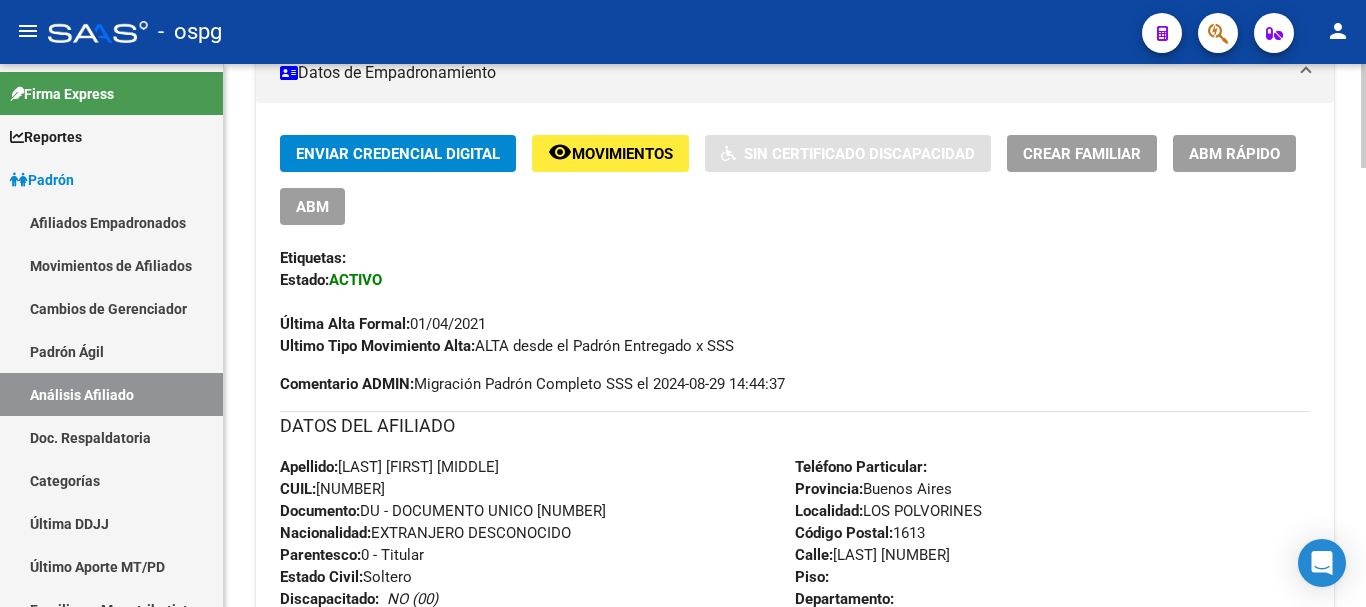 scroll, scrollTop: 388, scrollLeft: 0, axis: vertical 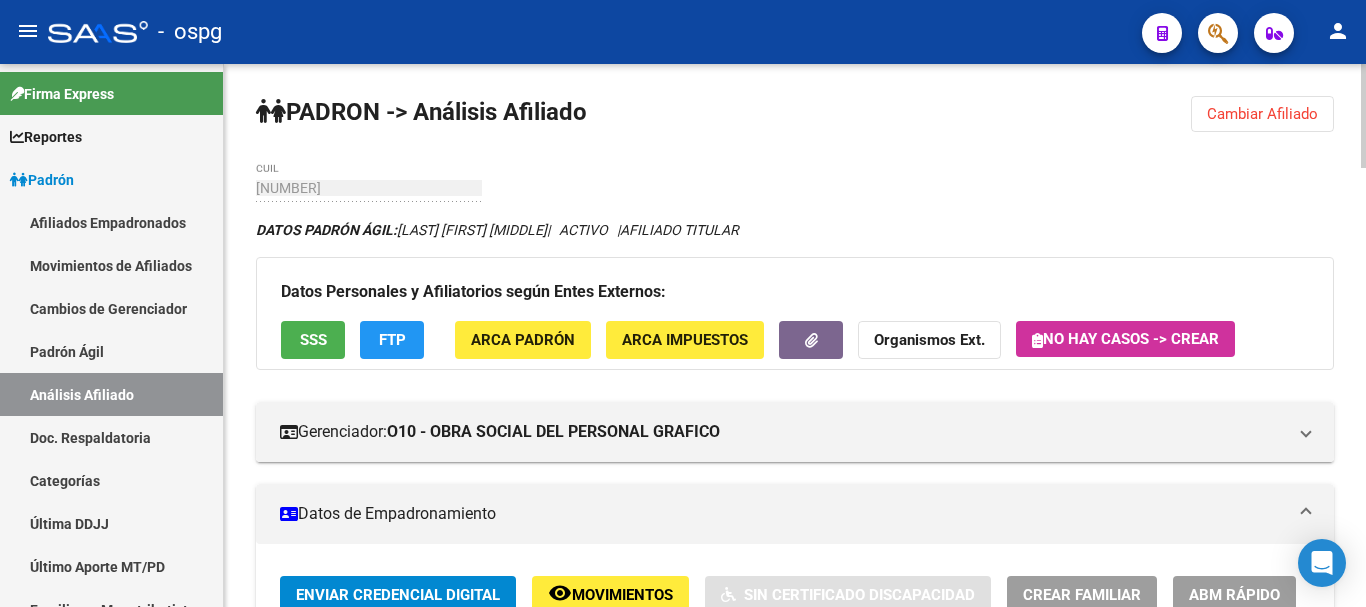 drag, startPoint x: 1291, startPoint y: 122, endPoint x: 1237, endPoint y: 114, distance: 54.589375 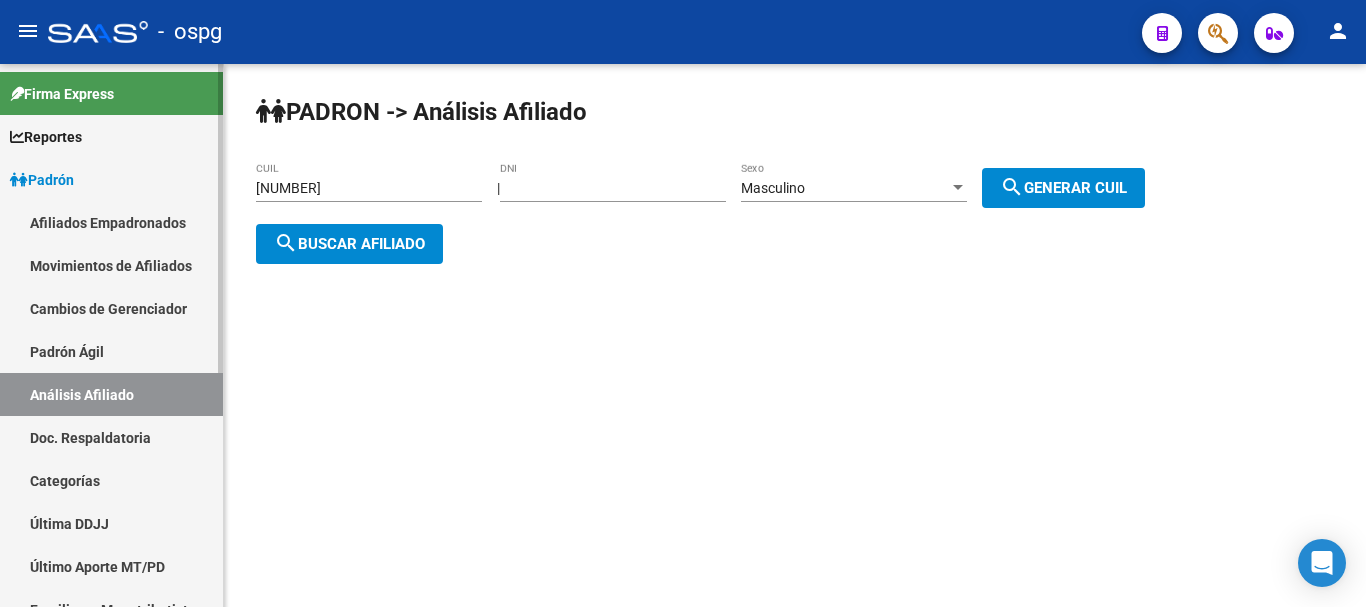 drag, startPoint x: 437, startPoint y: 187, endPoint x: 158, endPoint y: 183, distance: 279.0287 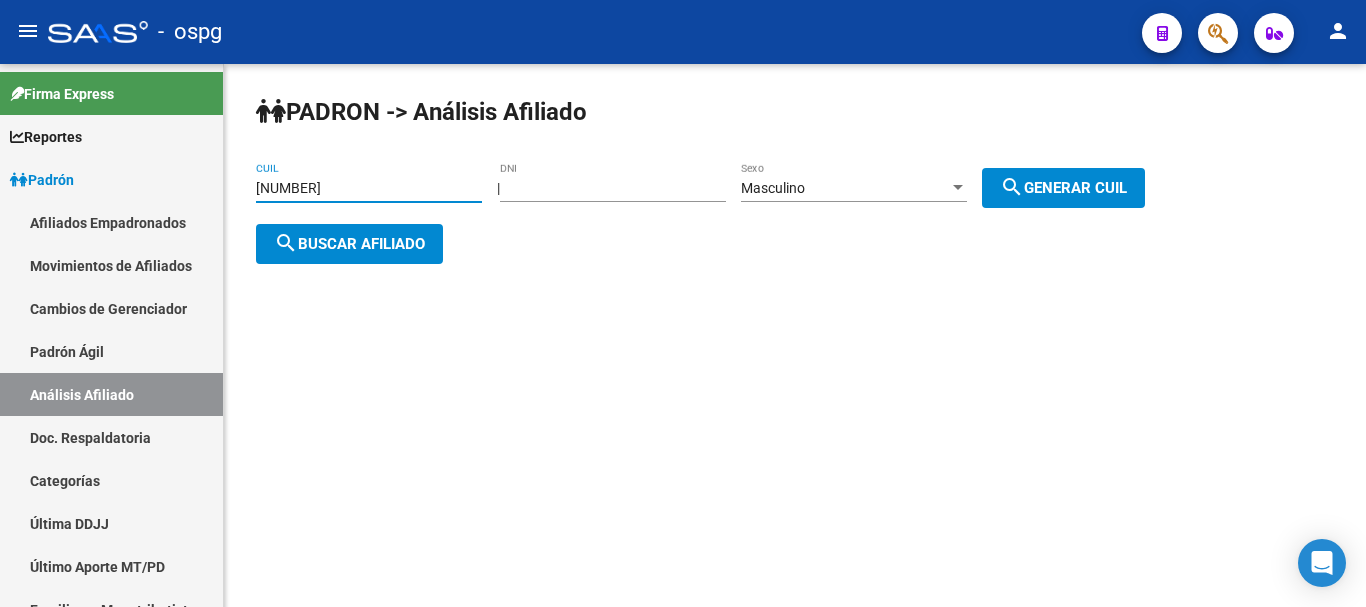 paste on "[CUIL]" 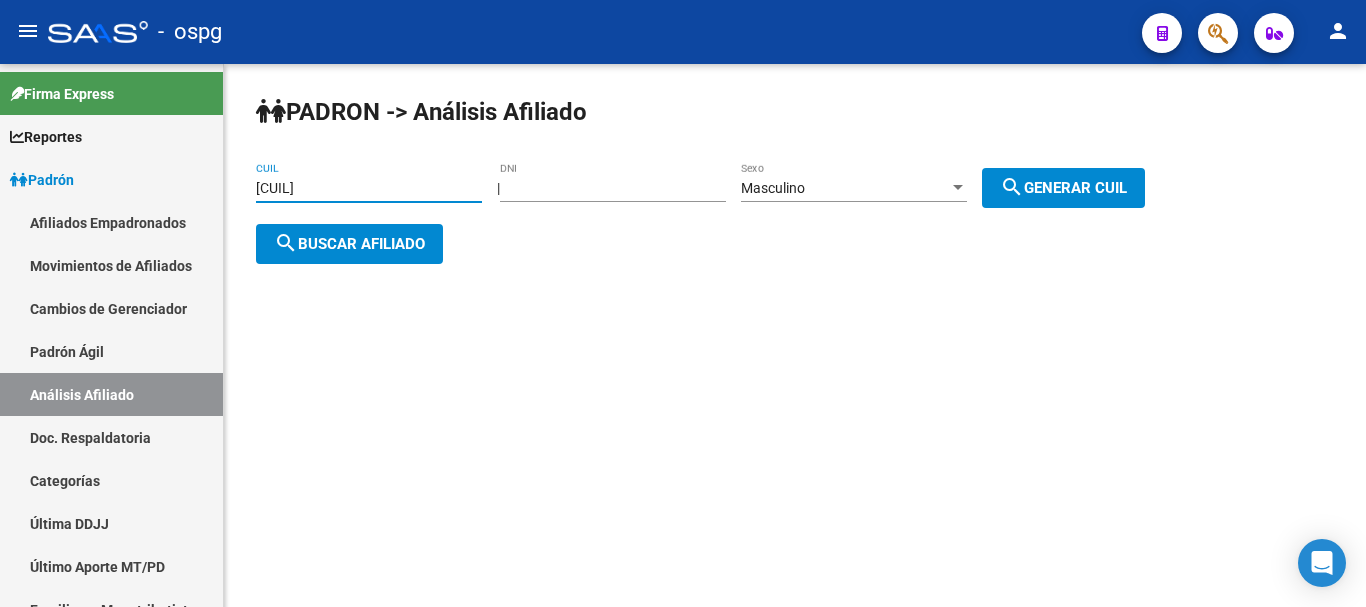 type on "[CUIL]" 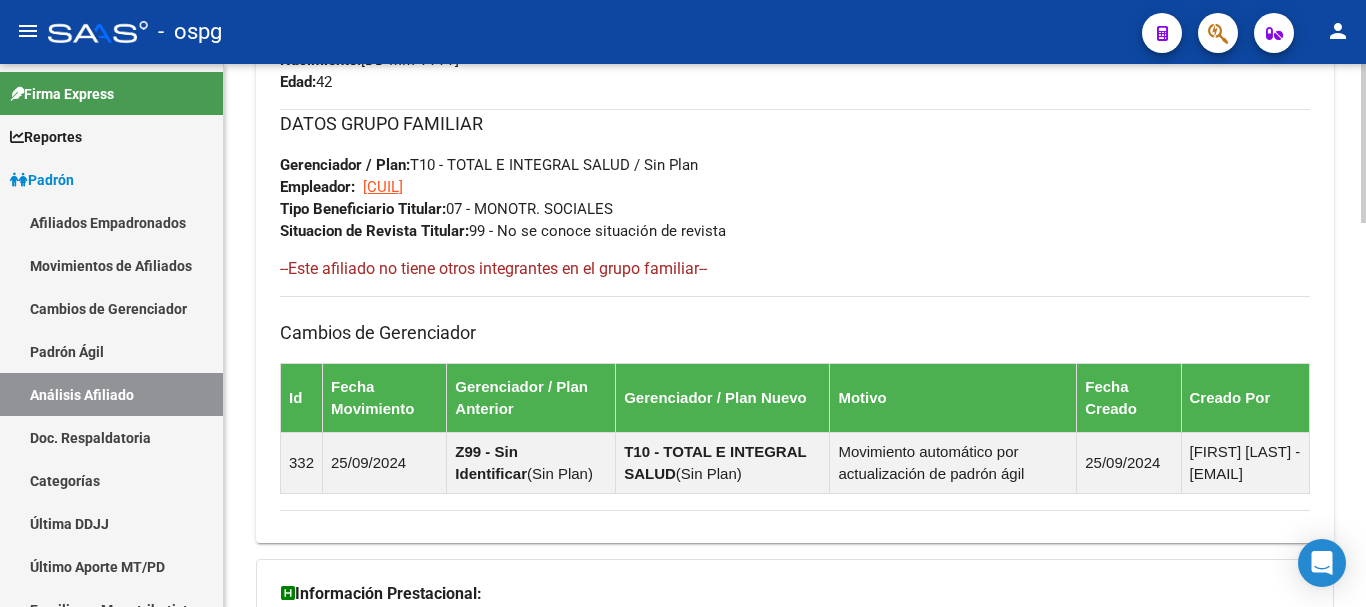 scroll, scrollTop: 1310, scrollLeft: 0, axis: vertical 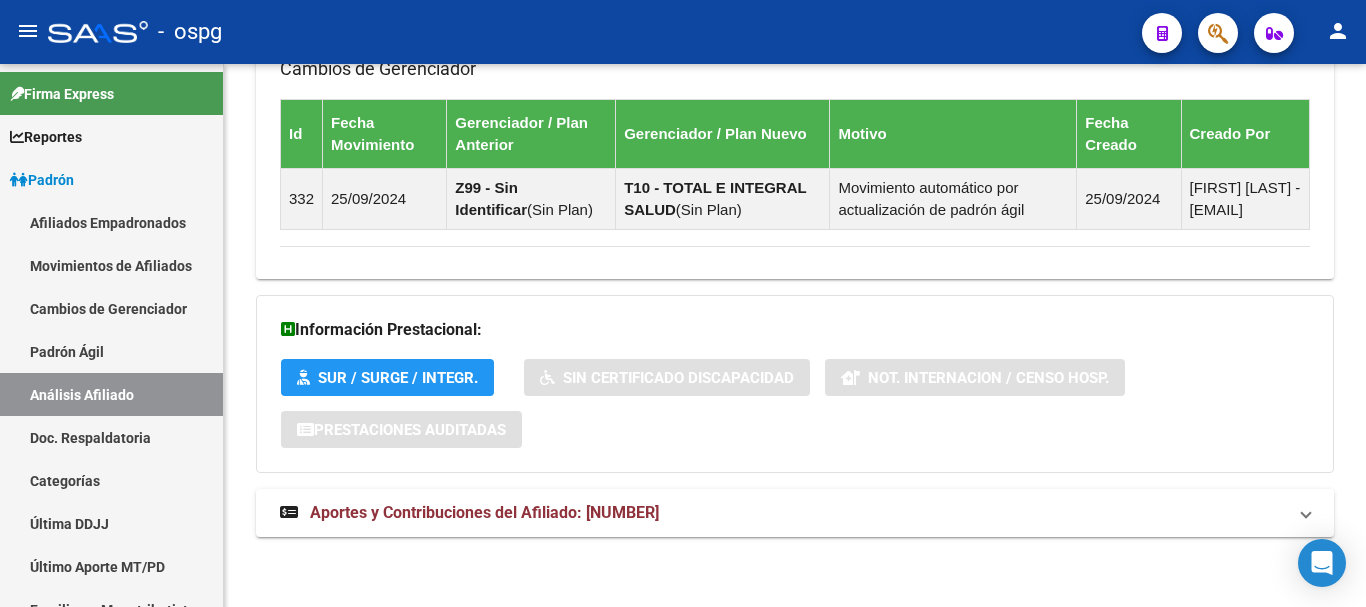 drag, startPoint x: 555, startPoint y: 517, endPoint x: 642, endPoint y: 476, distance: 96.17692 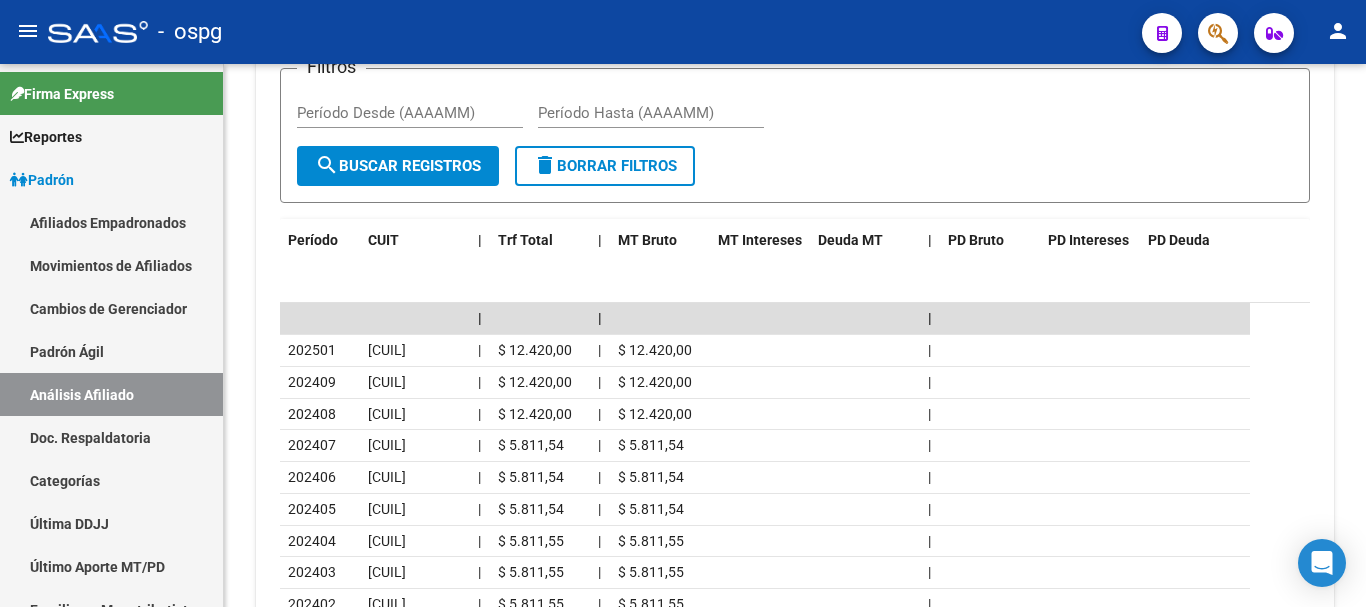 scroll, scrollTop: 2027, scrollLeft: 0, axis: vertical 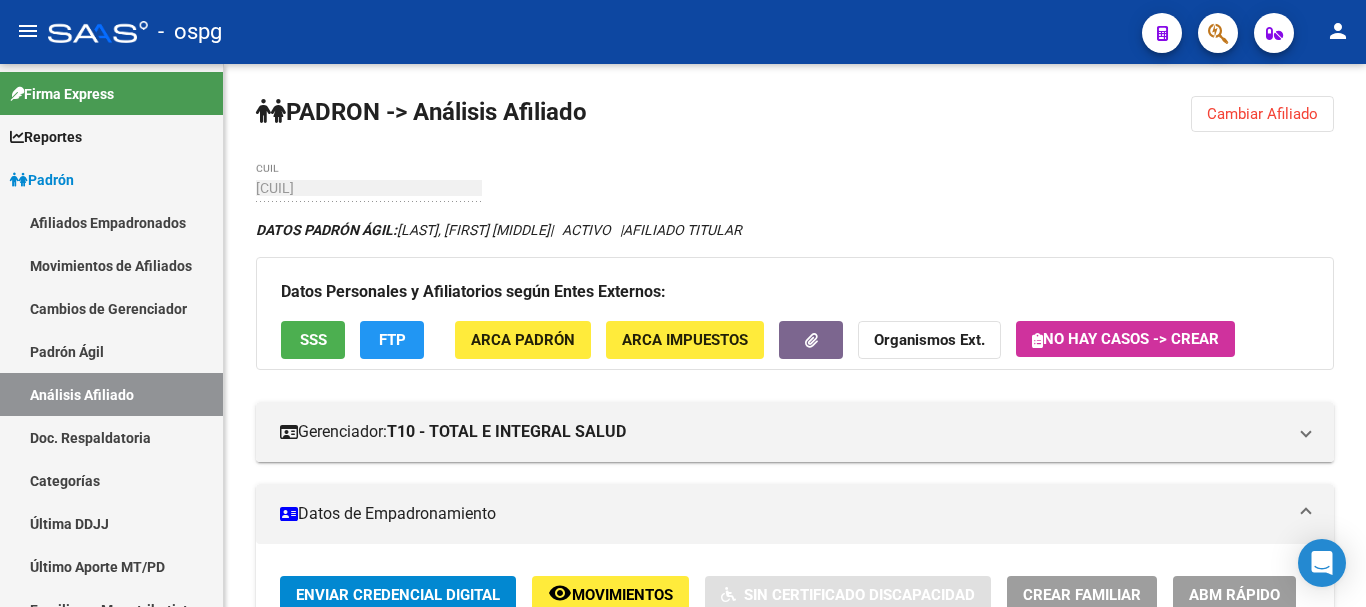 click 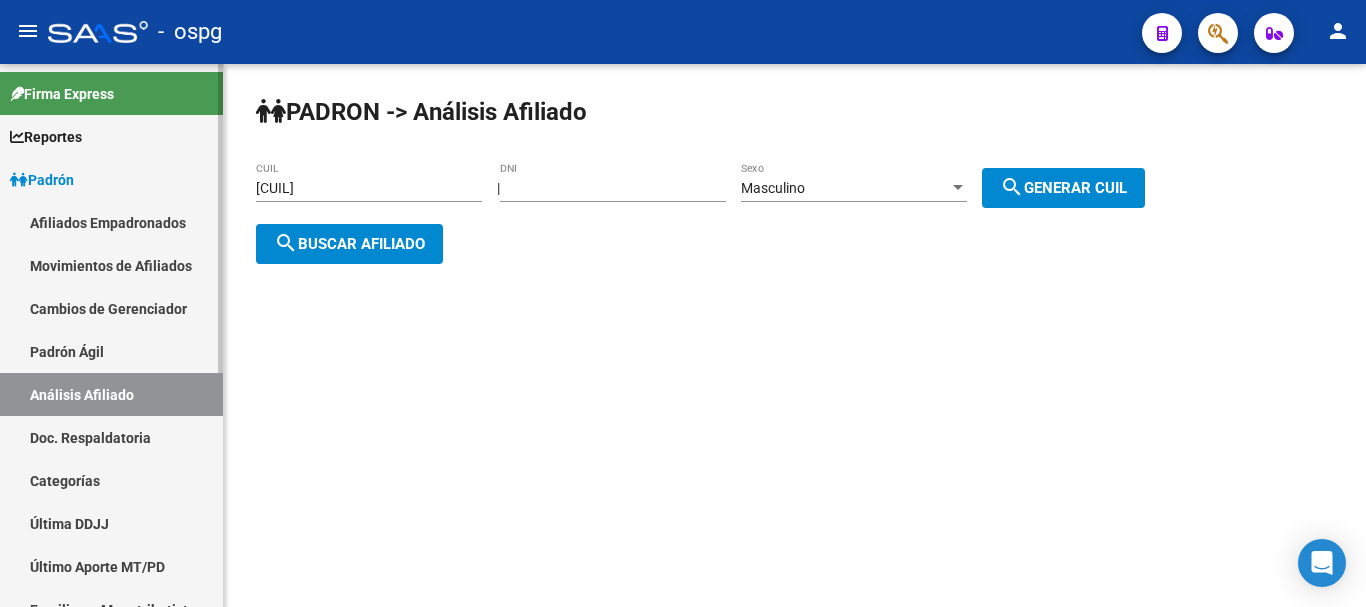 drag, startPoint x: 581, startPoint y: 185, endPoint x: 155, endPoint y: 159, distance: 426.7927 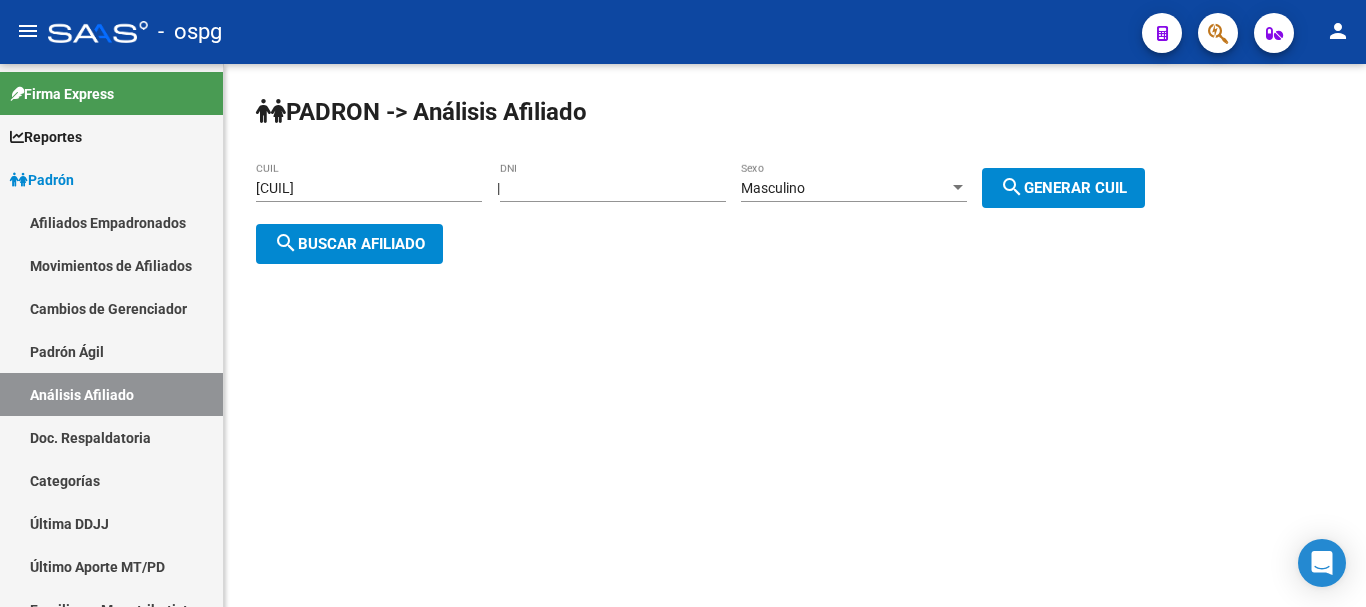 drag, startPoint x: 599, startPoint y: 375, endPoint x: 576, endPoint y: 220, distance: 156.69716 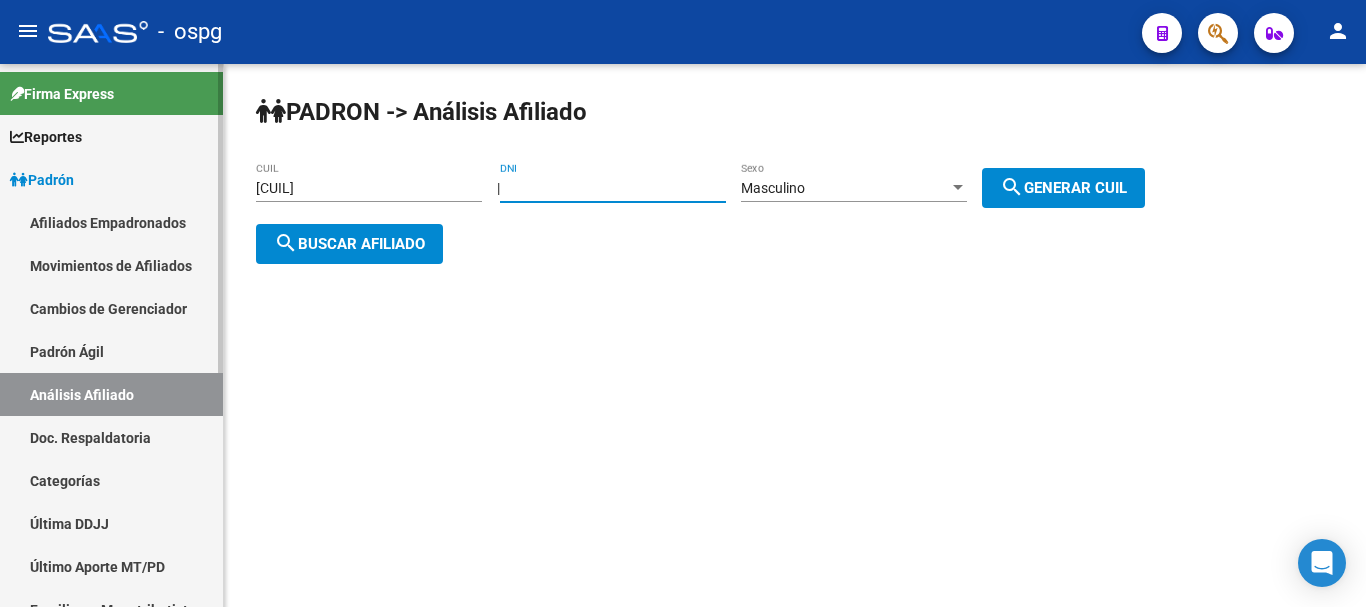 drag, startPoint x: 589, startPoint y: 188, endPoint x: 87, endPoint y: 157, distance: 502.95627 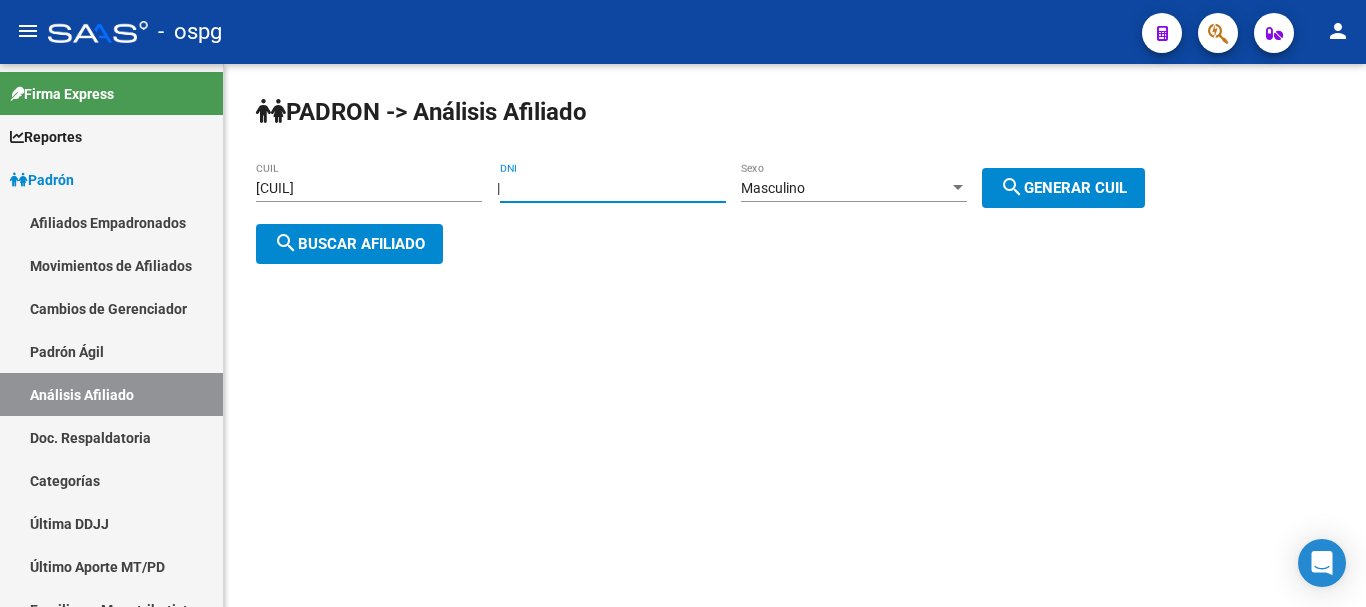 type on "[CUIL]" 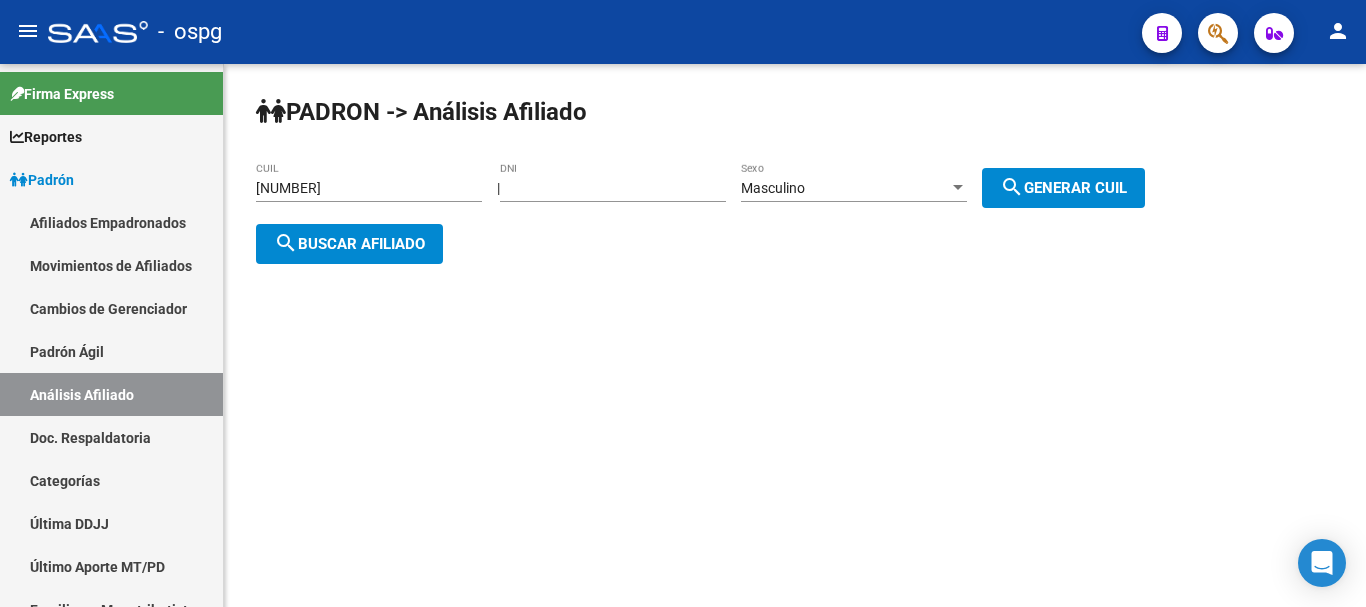 click on "search  Buscar afiliado" 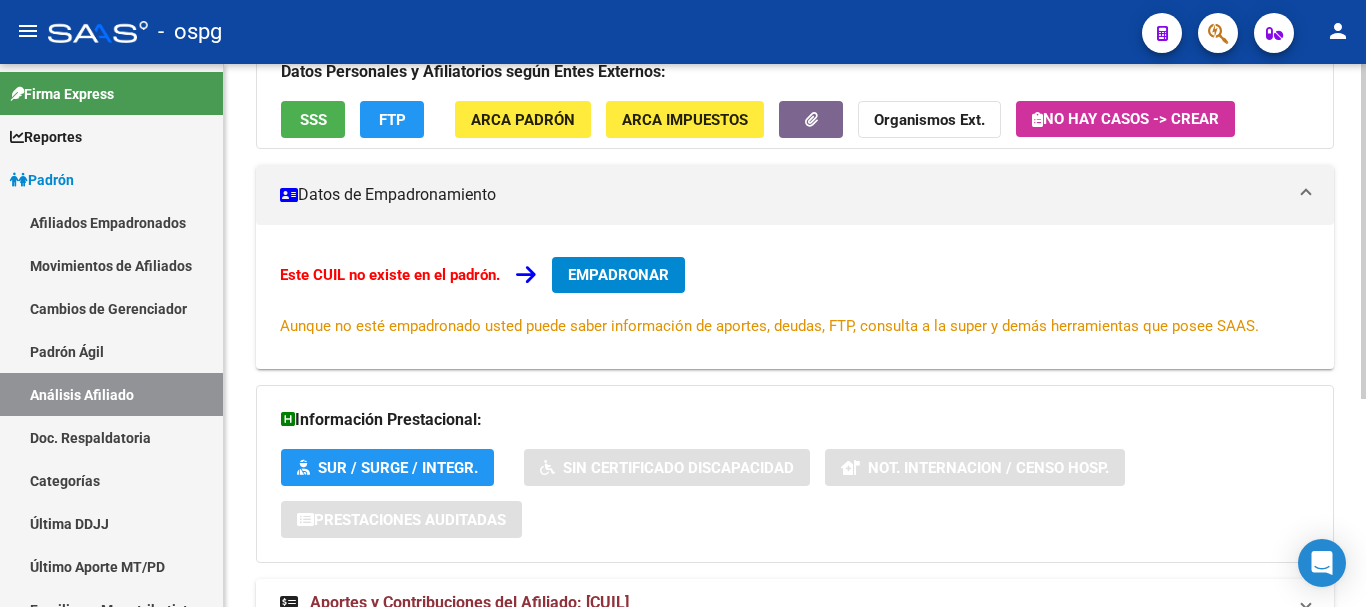 scroll, scrollTop: 200, scrollLeft: 0, axis: vertical 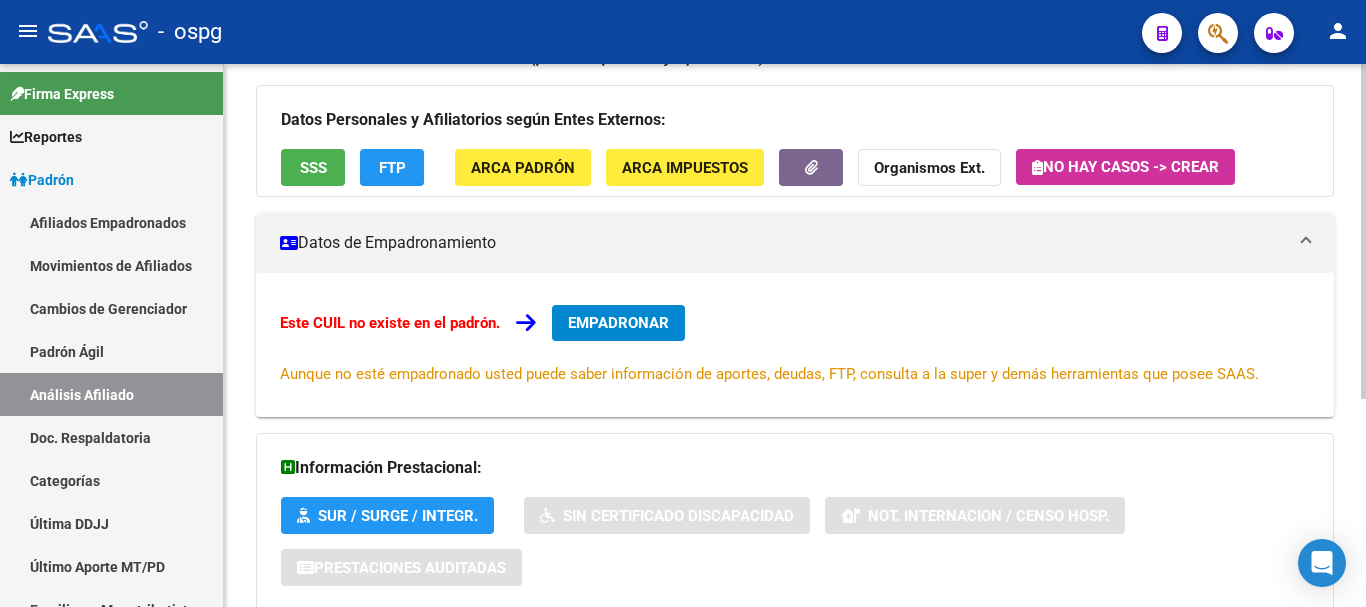click on "SSS" 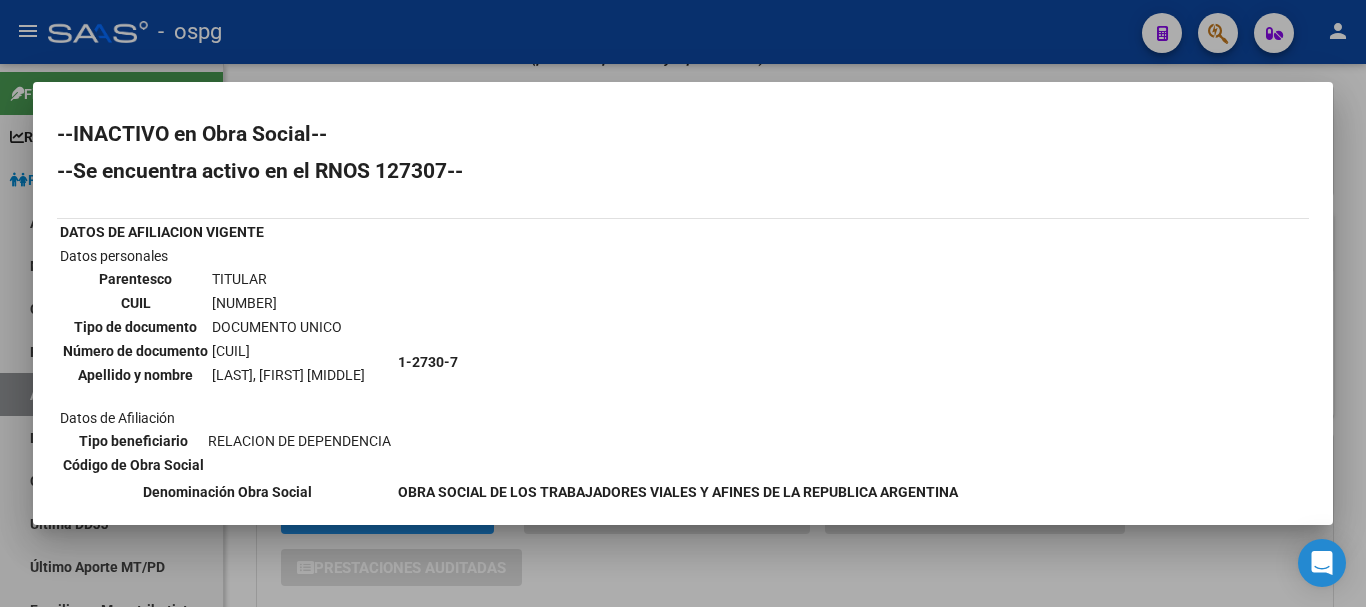 drag, startPoint x: 1349, startPoint y: 216, endPoint x: 1167, endPoint y: 186, distance: 184.45596 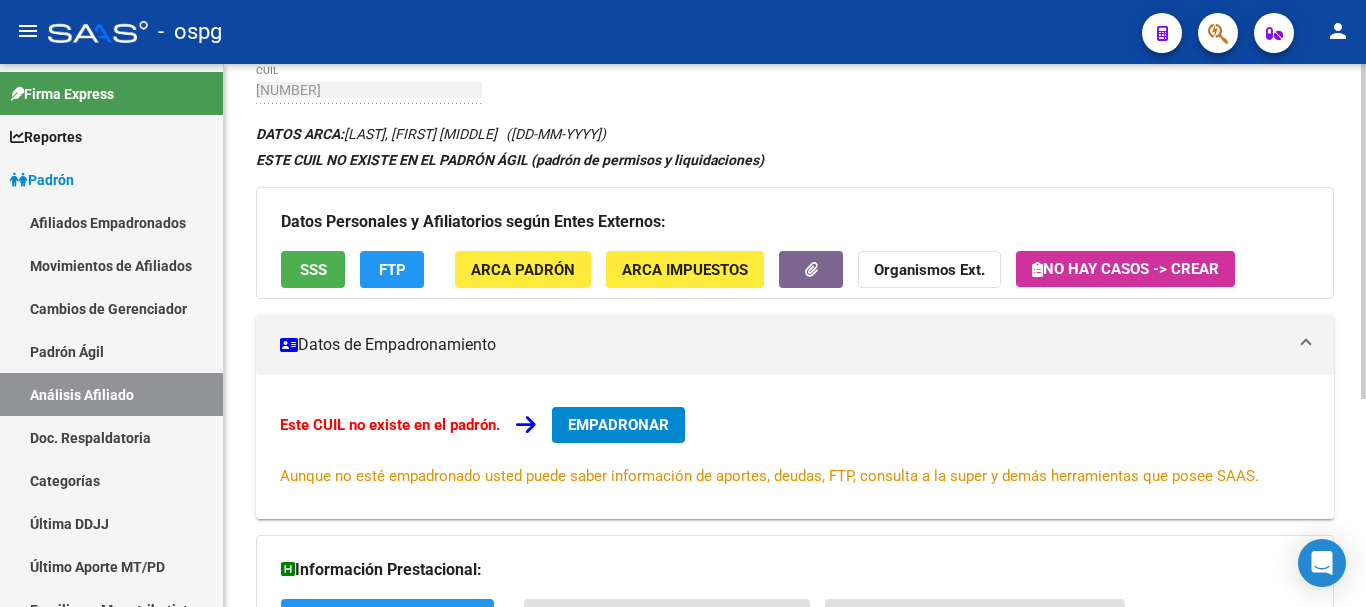 scroll, scrollTop: 0, scrollLeft: 0, axis: both 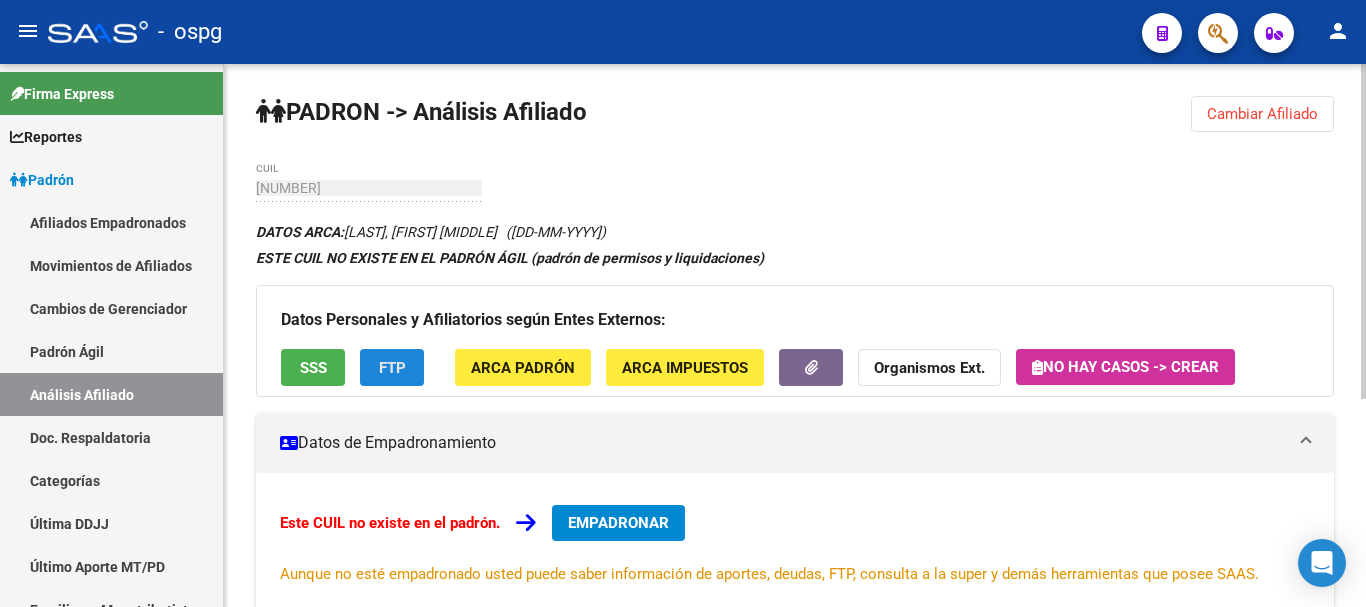 click on "FTP" 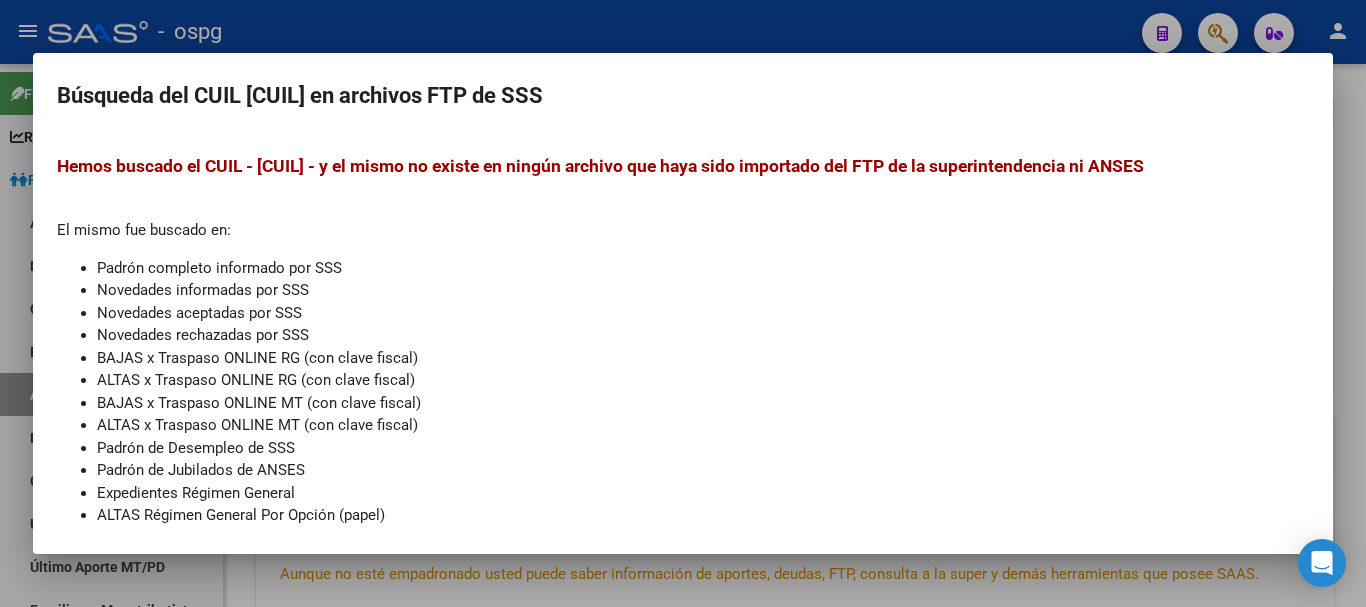 click at bounding box center (683, 303) 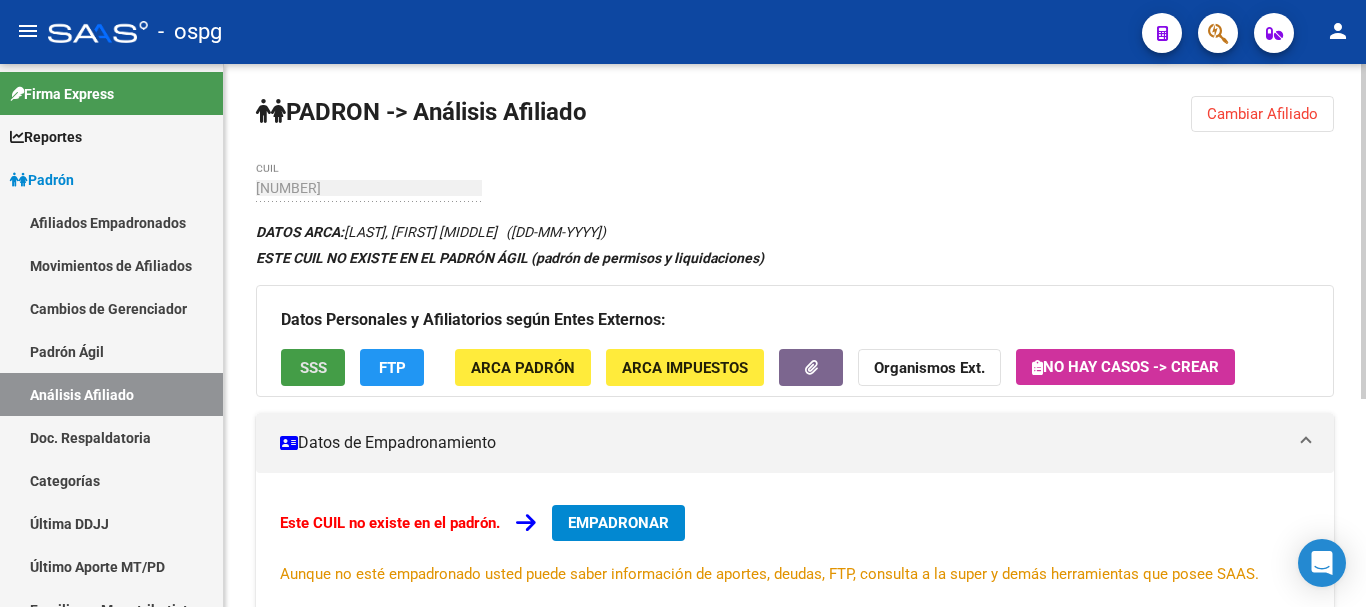 click on "SSS" 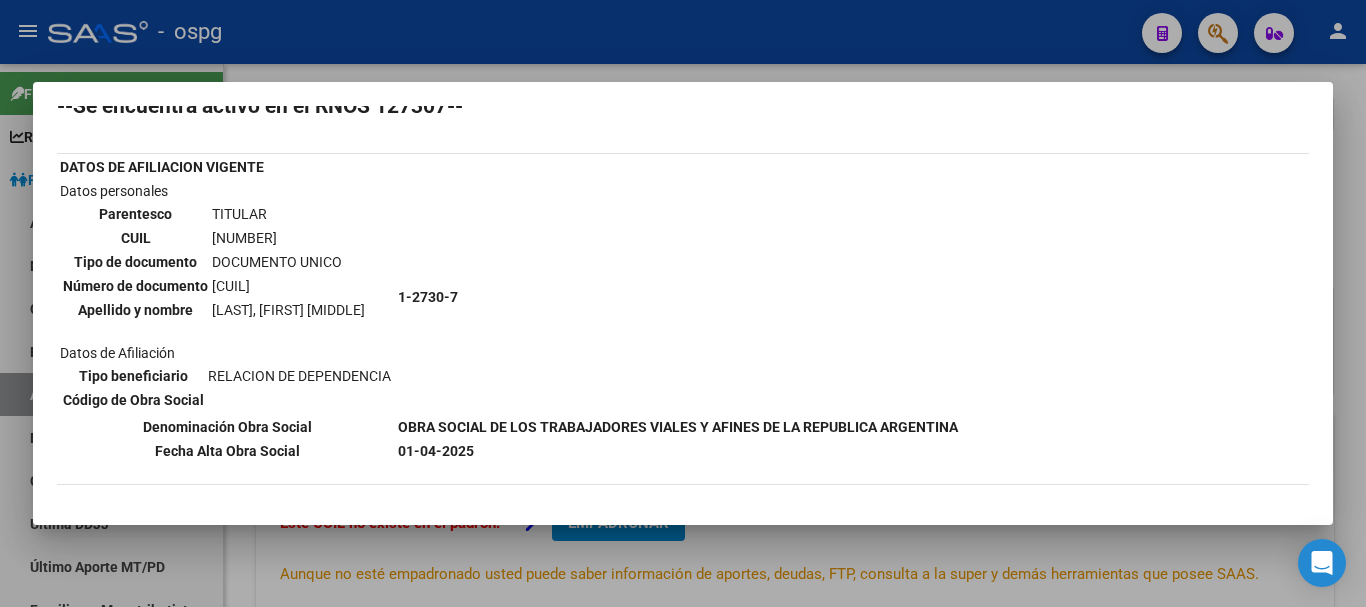 scroll, scrollTop: 100, scrollLeft: 0, axis: vertical 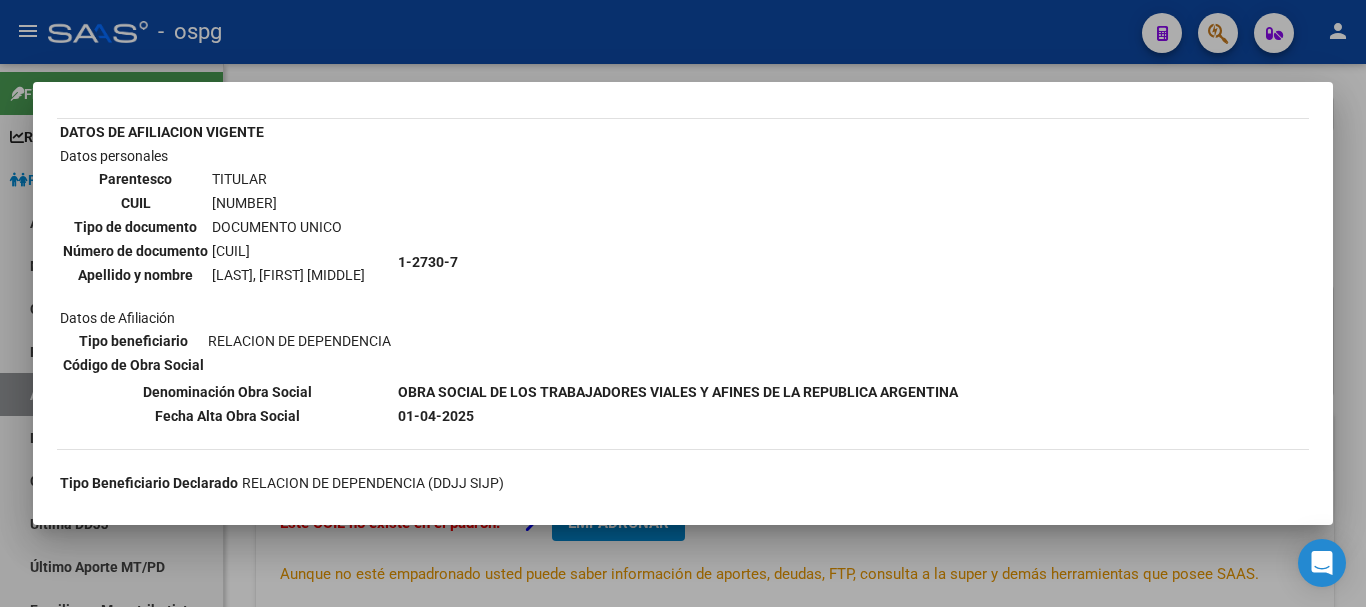 click at bounding box center [683, 303] 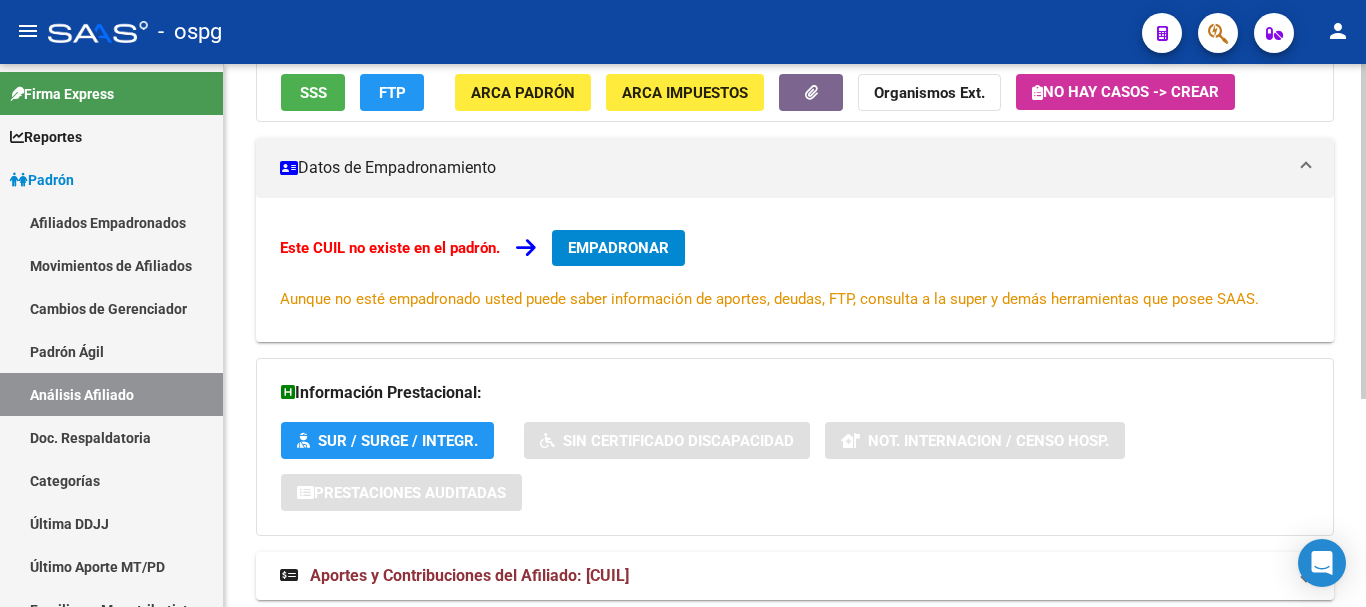 scroll, scrollTop: 338, scrollLeft: 0, axis: vertical 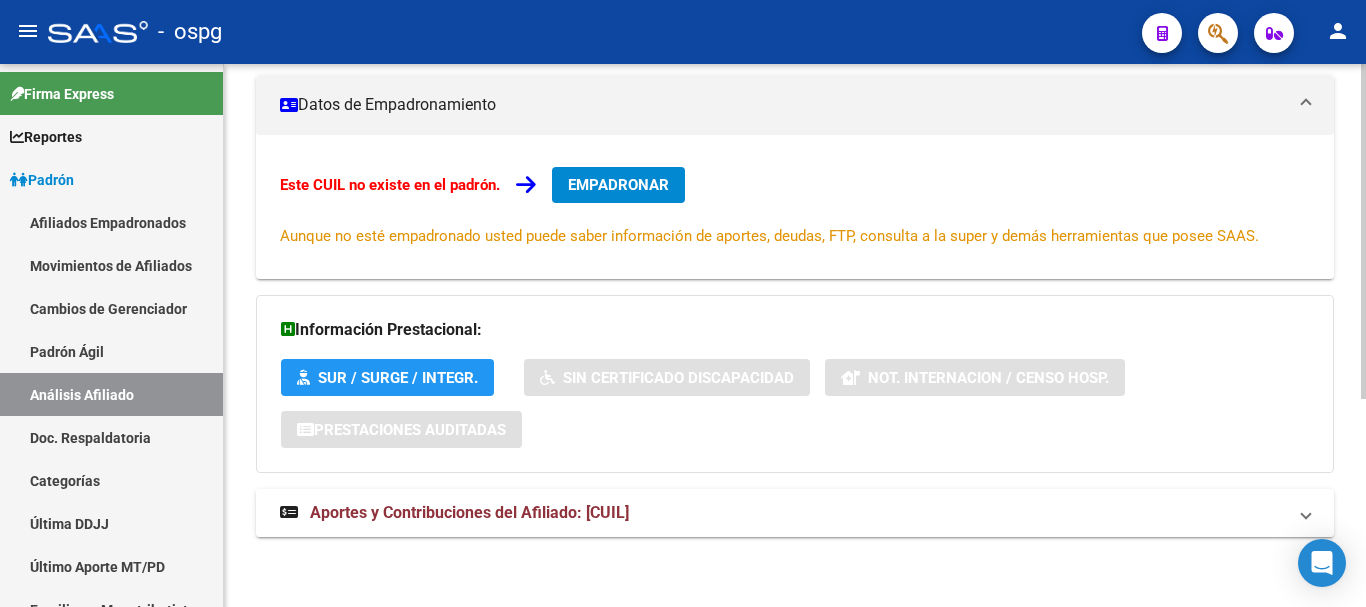 click on "Aportes y Contribuciones del Afiliado: [CUIL]" at bounding box center [783, 513] 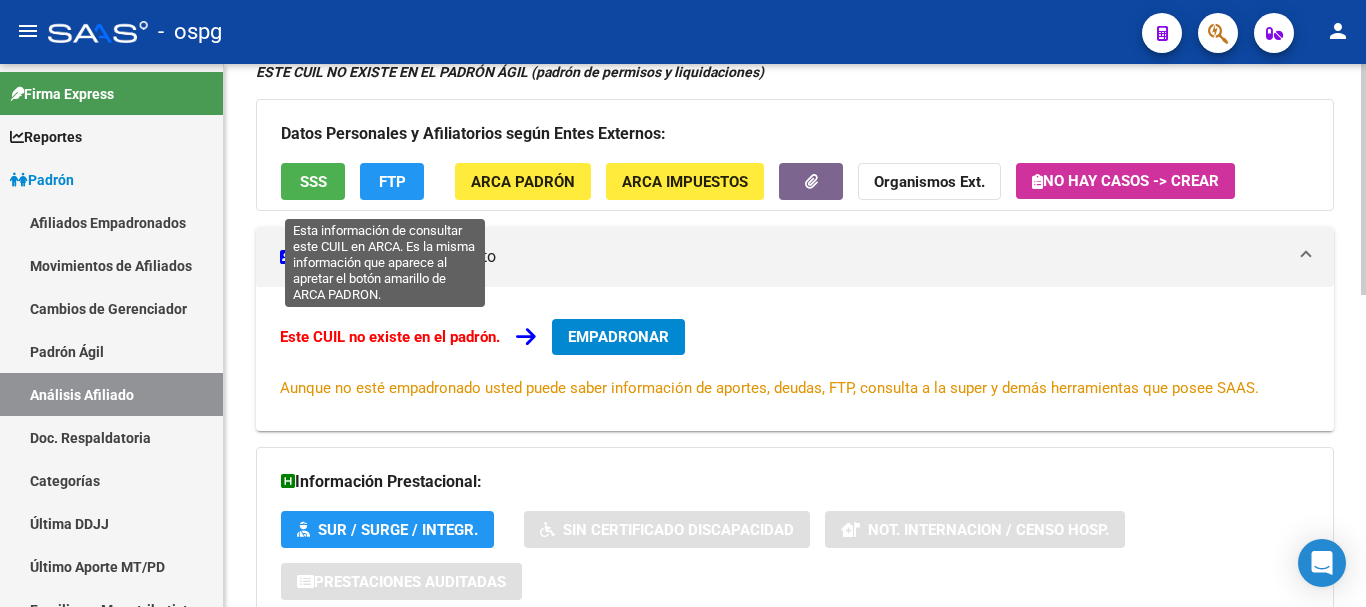 scroll, scrollTop: 0, scrollLeft: 0, axis: both 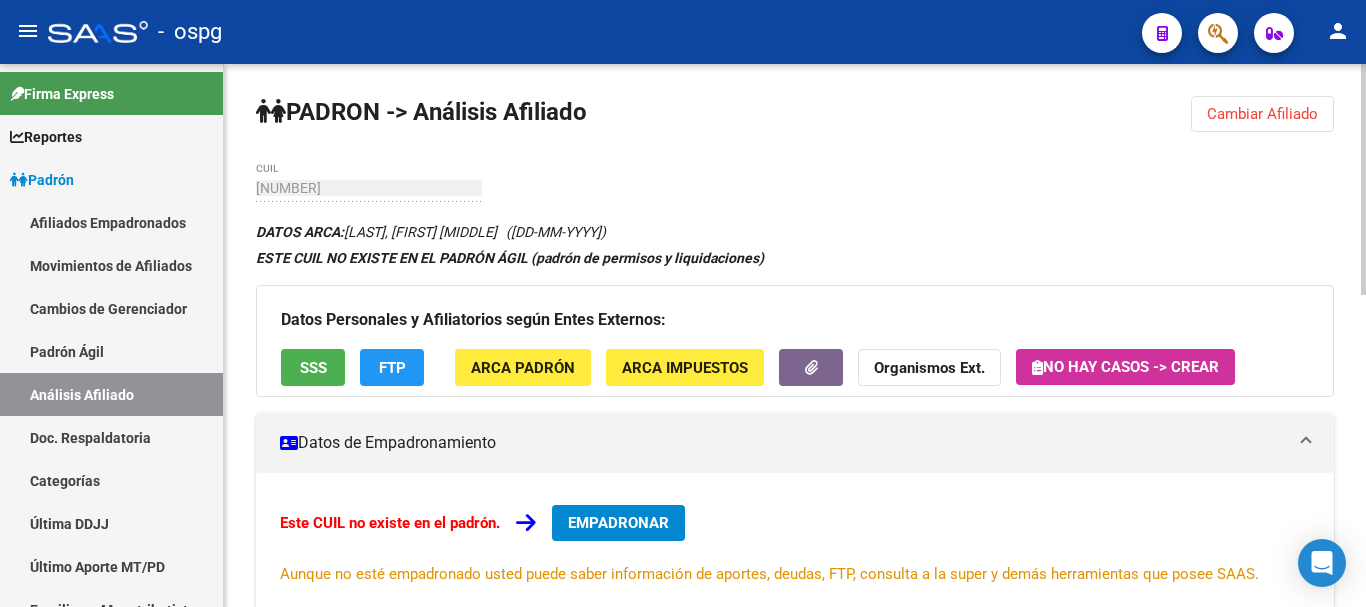 click on "SSS" 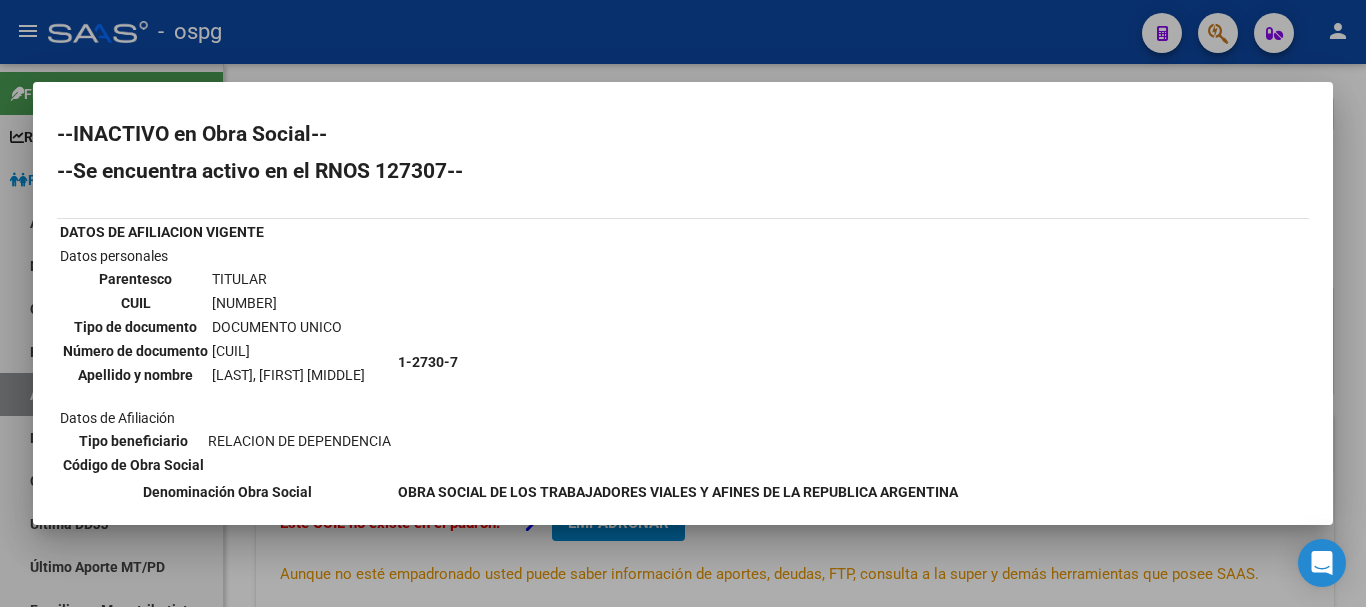 click on "--INACTIVO en Obra Social--   --Se encuentra activo en el RNOS [NUMBER]--
DATOS DE AFILIACION VIGENTE
Datos personales
Parentesco
TITULAR
CUIL
[NUMBER]
Tipo de documento
DOCUMENTO UNICO
Número de documento
[NUMBER]
Apellido y nombre
[LAST] [FIRST] [MIDDLE]
Datos de Afiliación
Tipo beneficiario
RELACION DE DEPENDENCIA
Código de Obra Social
[NUMBER]
Denominación Obra Social
OBRA SOCIAL DE LOS TRABAJADORES VIALES Y AFINES DE LA REPUBLICA ARGENTINA
Fecha Alta Obra Social
[DD-MM-YYYY]
Tipo Beneficiario Declarado
RELACION DE DEPENDENCIA (DDJJ SIJP)
Ultimo Período Declarado" at bounding box center (683, 303) 